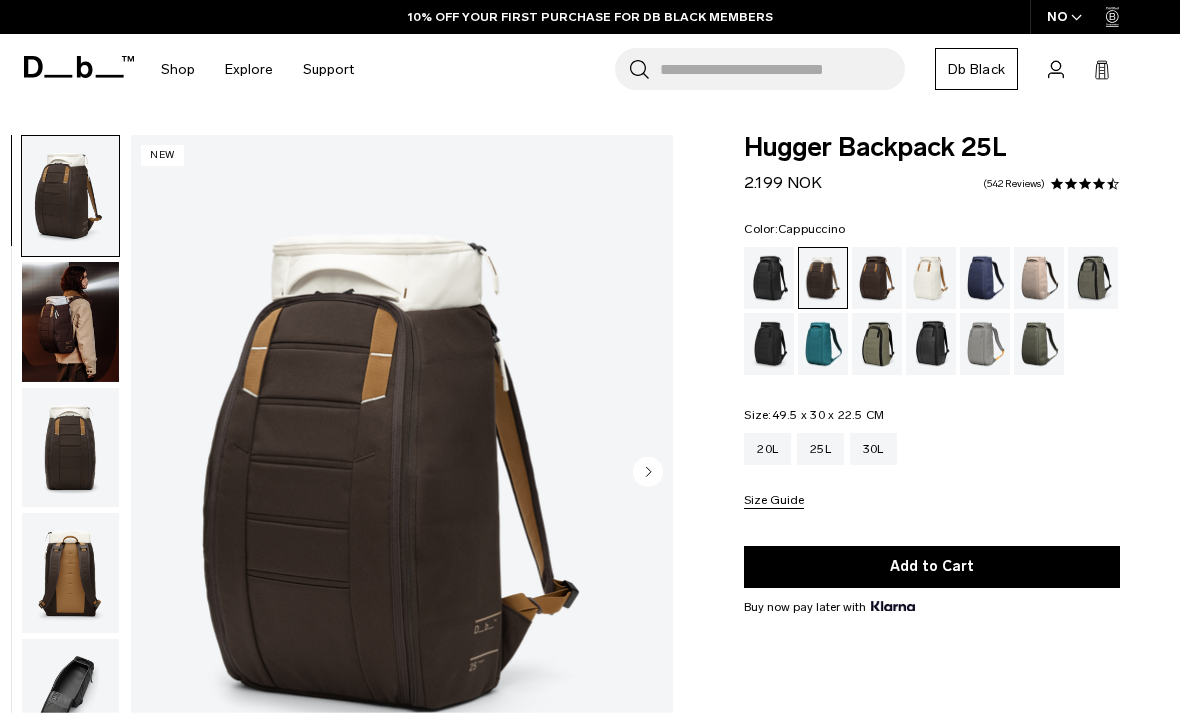 scroll, scrollTop: 0, scrollLeft: 0, axis: both 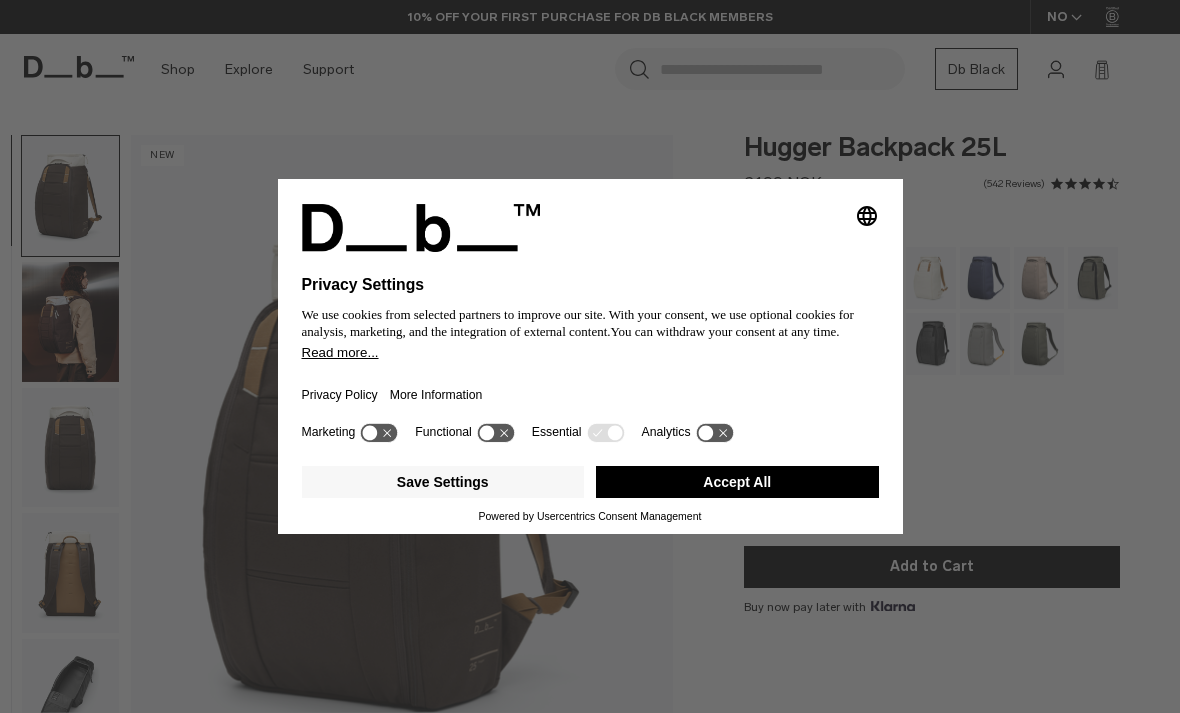 click on "Accept All" at bounding box center (737, 482) 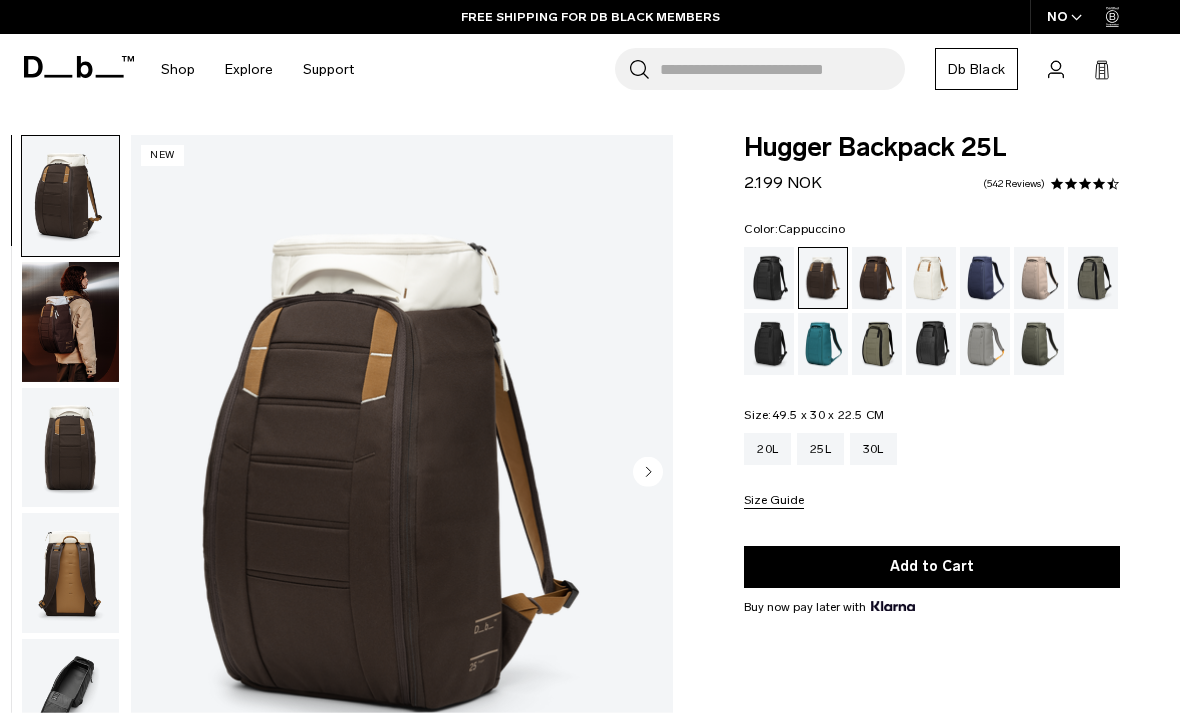 click 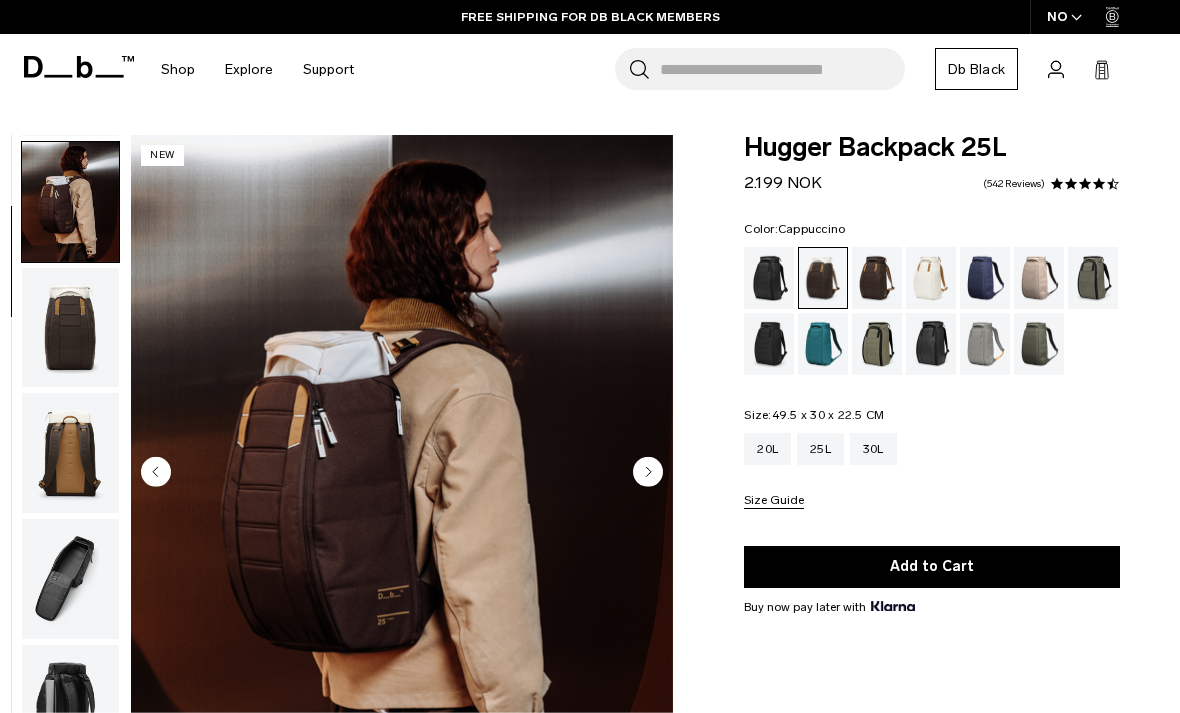 scroll, scrollTop: 127, scrollLeft: 0, axis: vertical 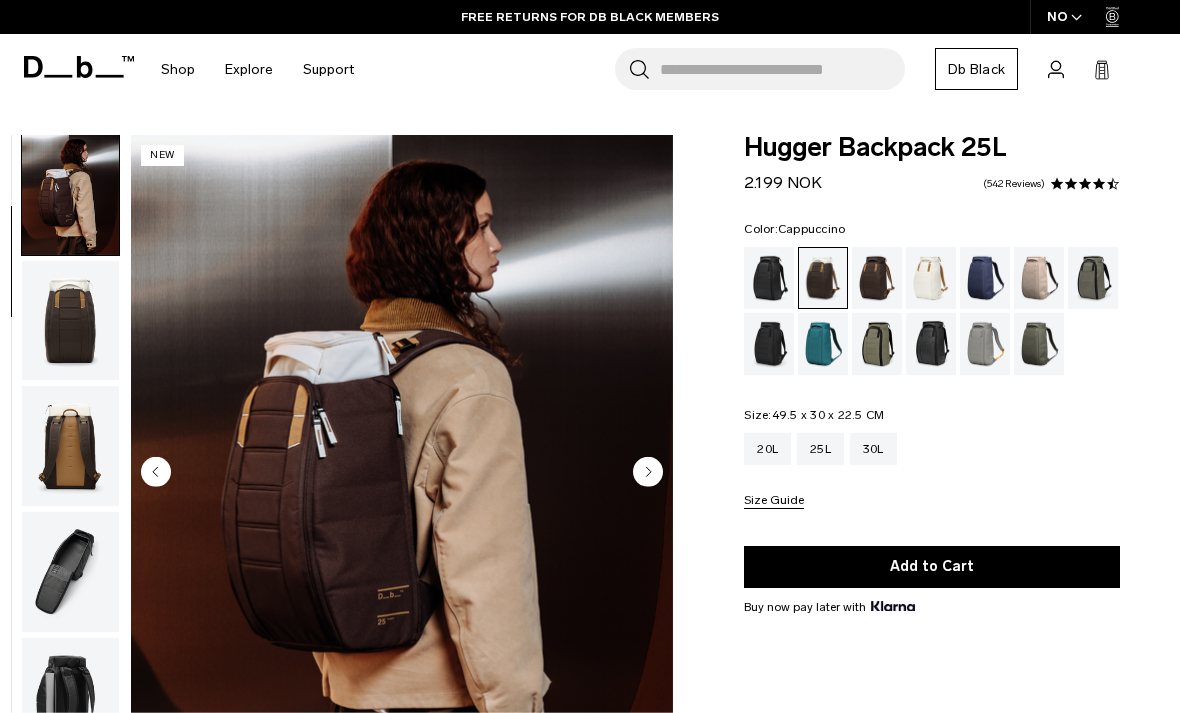 click 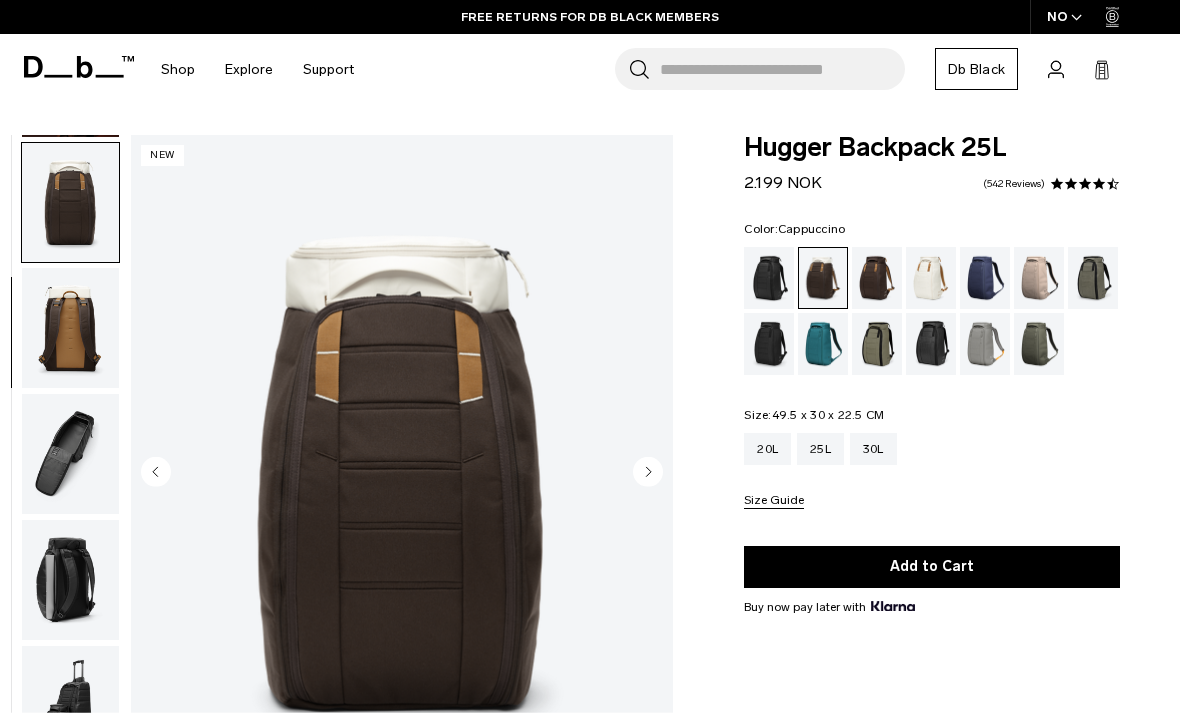 scroll, scrollTop: 254, scrollLeft: 0, axis: vertical 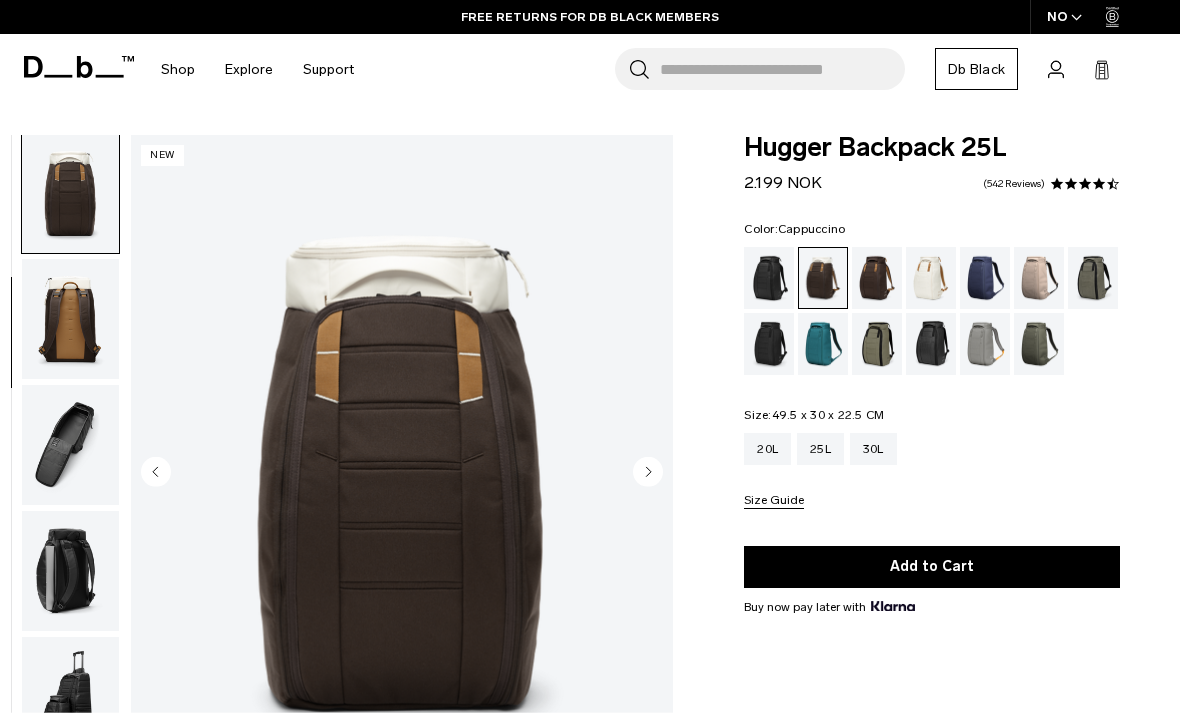 click 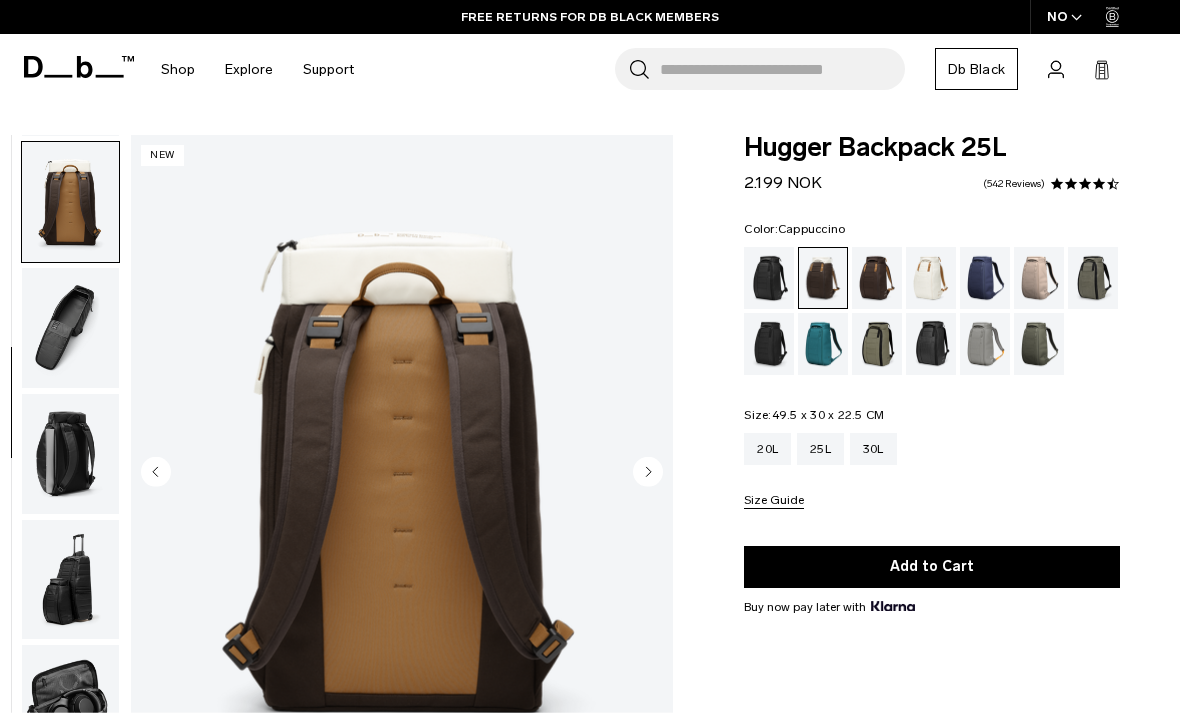 scroll, scrollTop: 382, scrollLeft: 0, axis: vertical 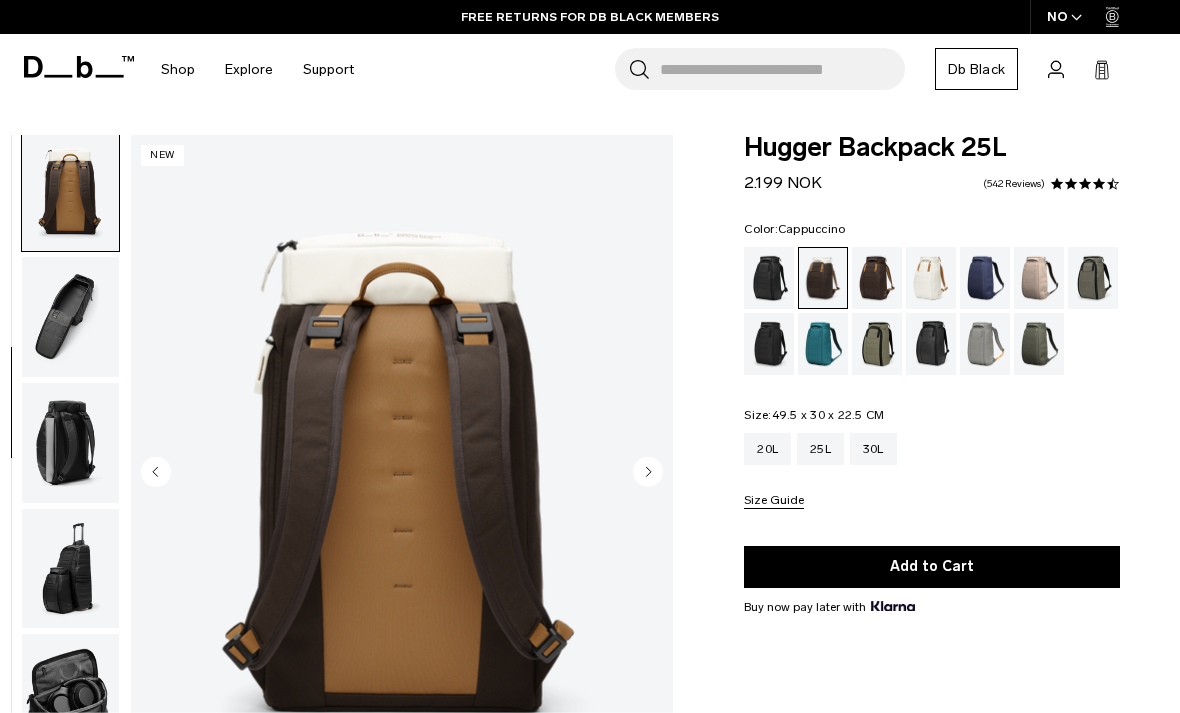 click 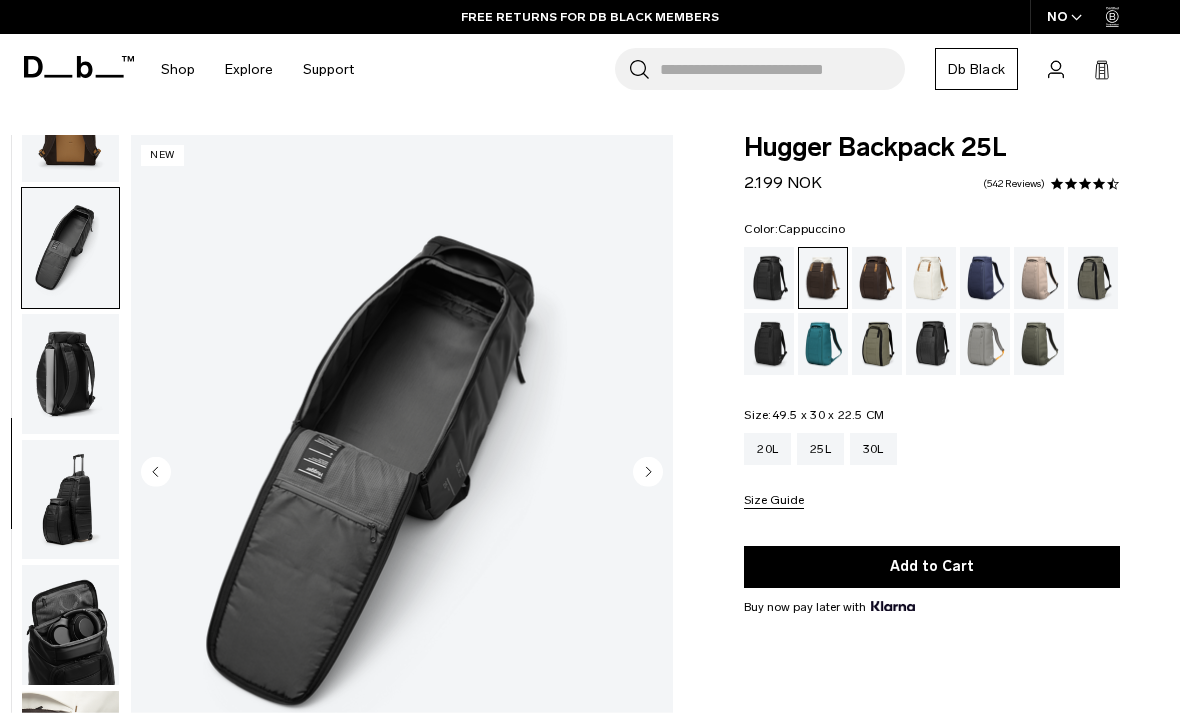 scroll, scrollTop: 464, scrollLeft: 0, axis: vertical 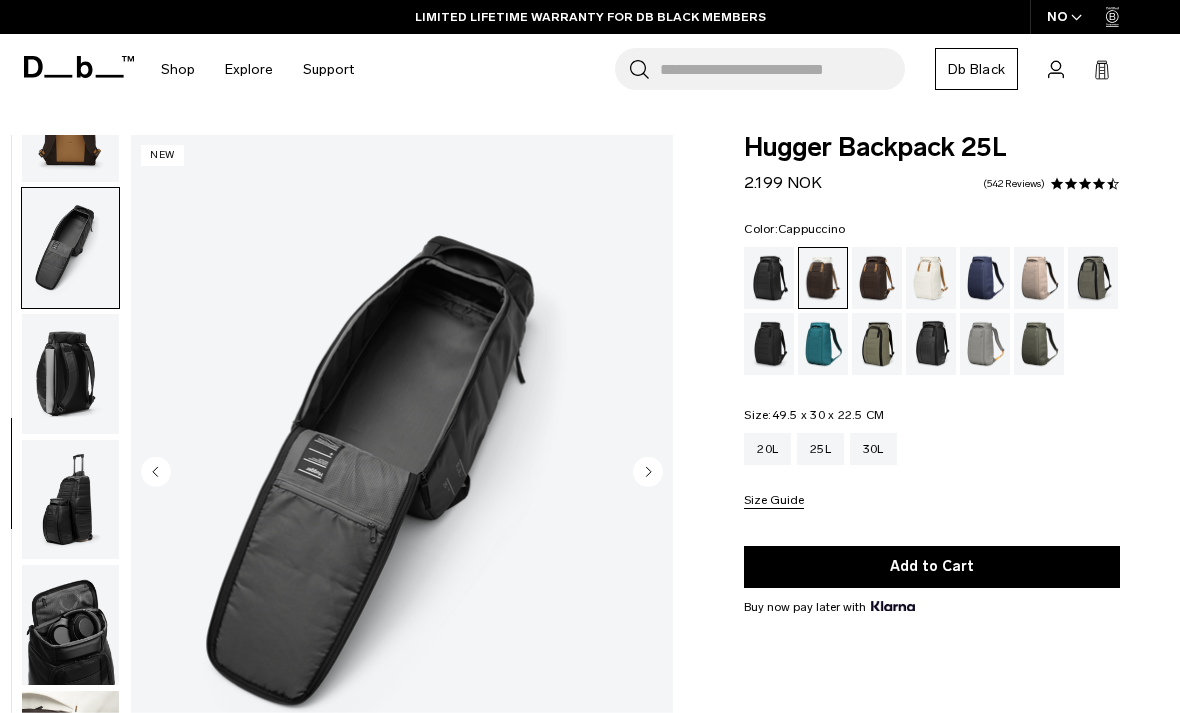 click 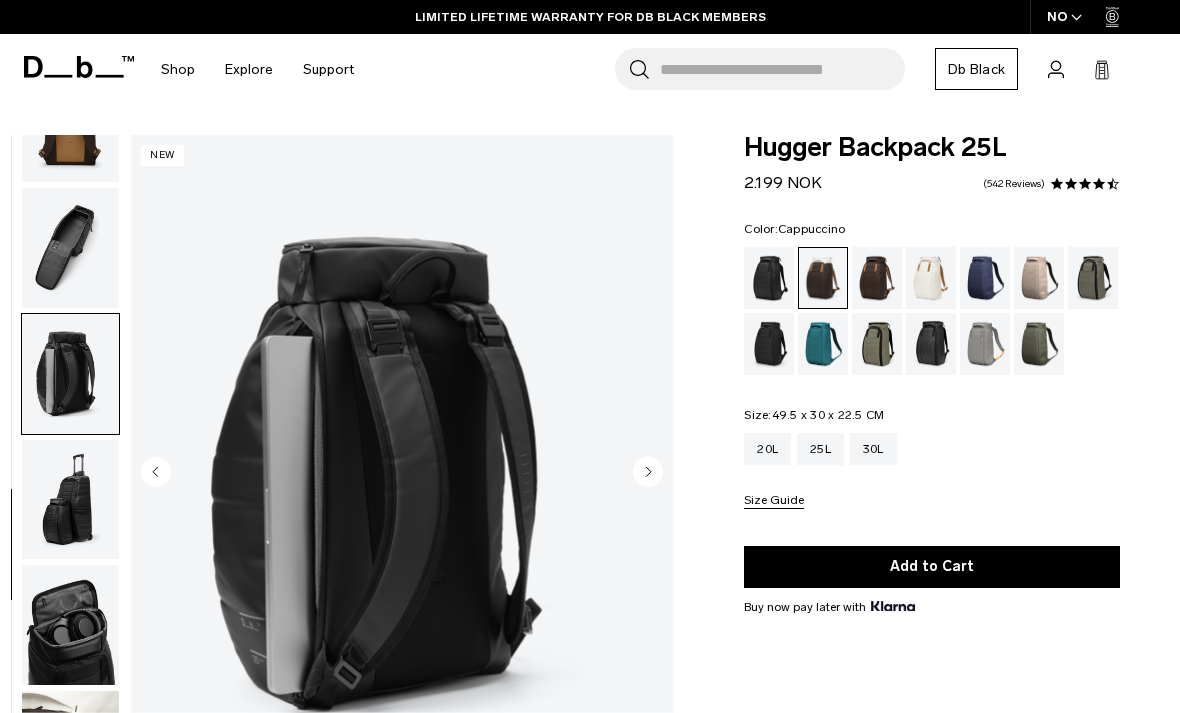 click at bounding box center (402, 473) 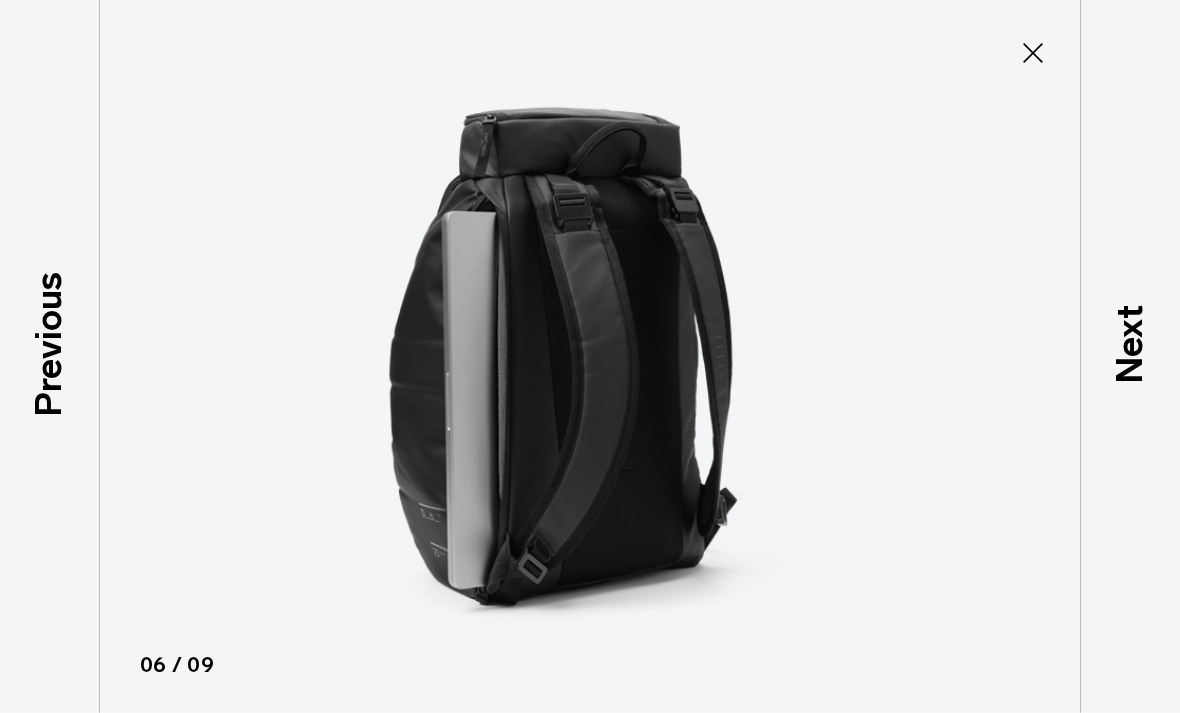 click 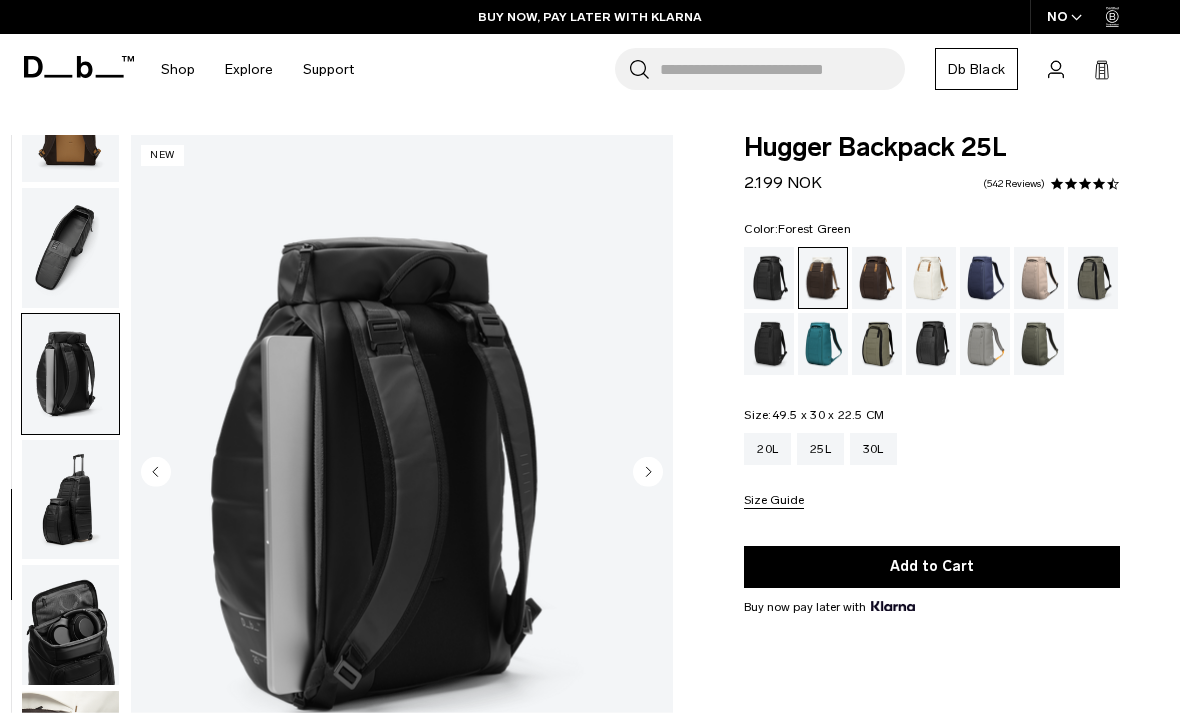 click at bounding box center [1093, 278] 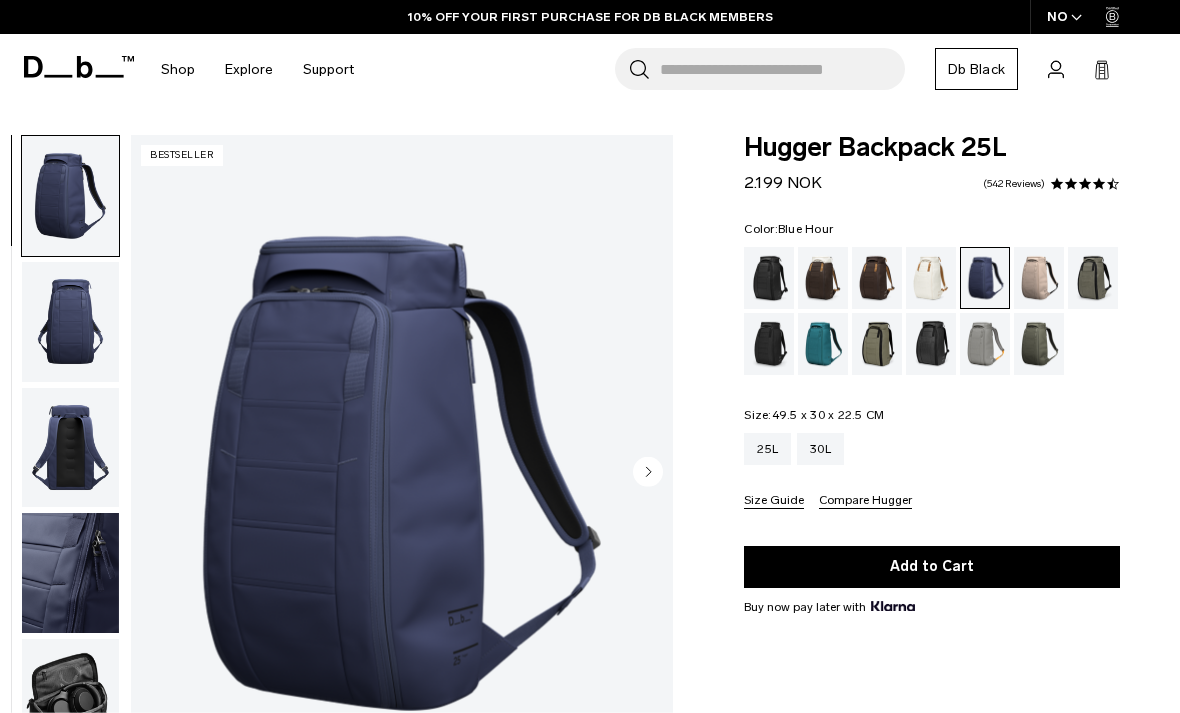 scroll, scrollTop: 0, scrollLeft: 0, axis: both 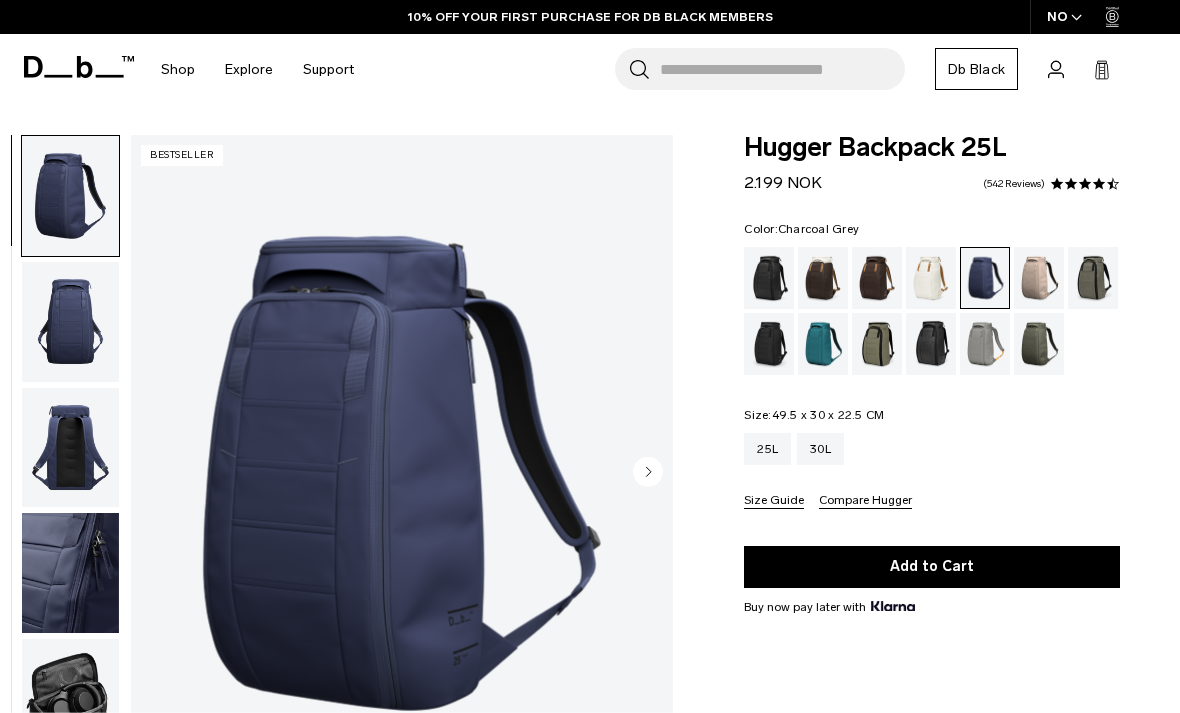 click at bounding box center [769, 344] 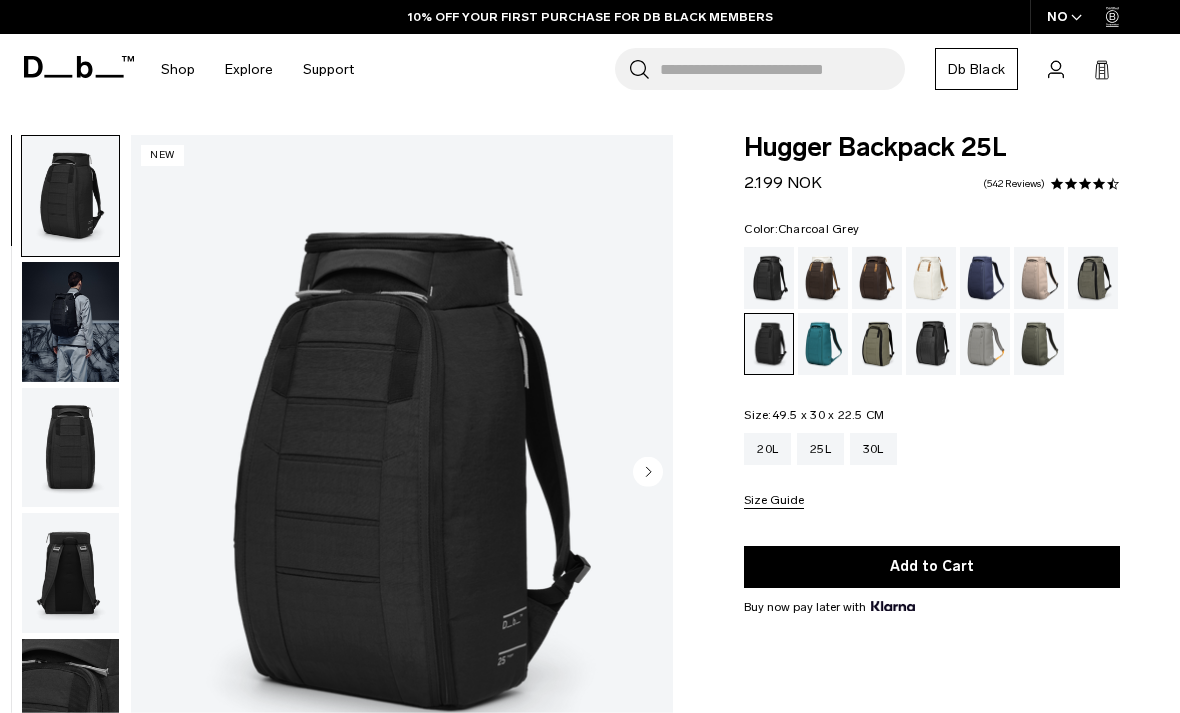 scroll, scrollTop: 0, scrollLeft: 0, axis: both 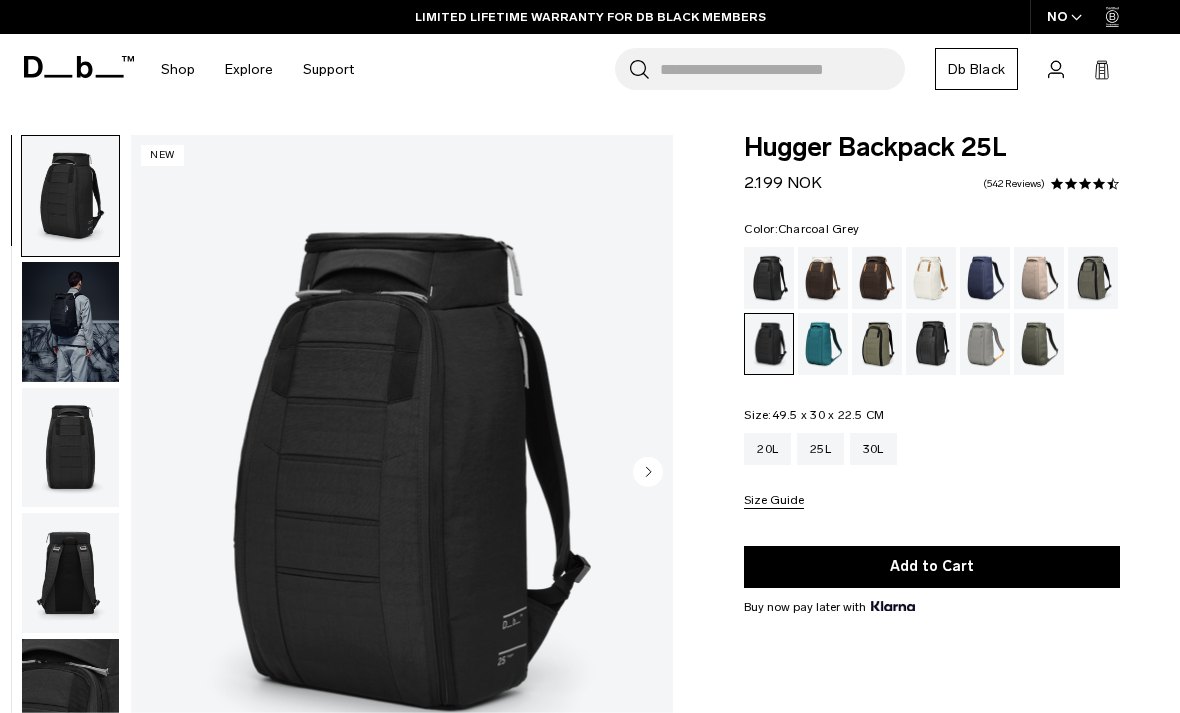 click at bounding box center [823, 344] 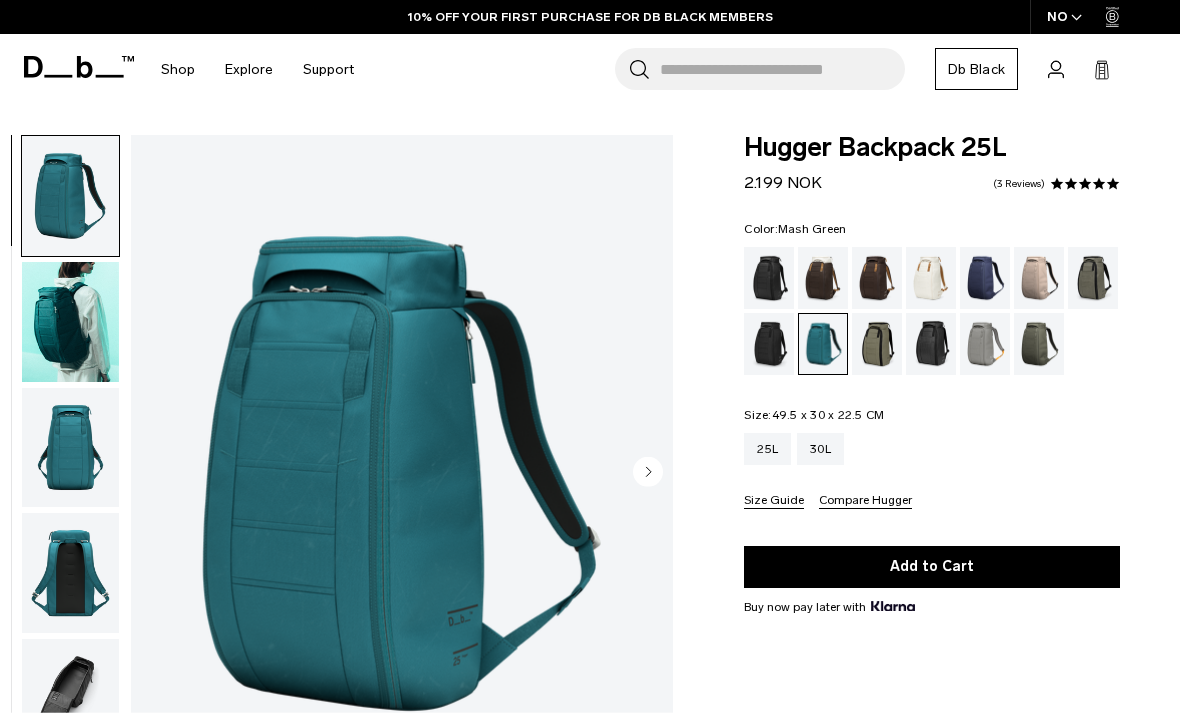scroll, scrollTop: 0, scrollLeft: 0, axis: both 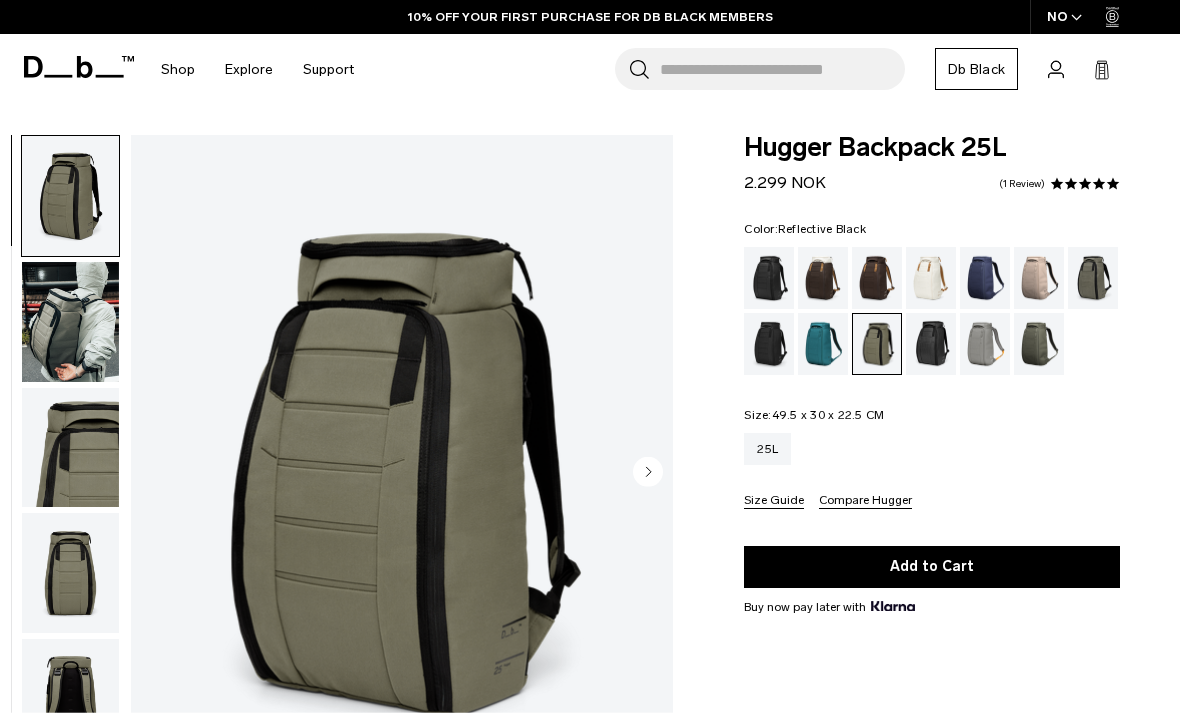 click at bounding box center [931, 344] 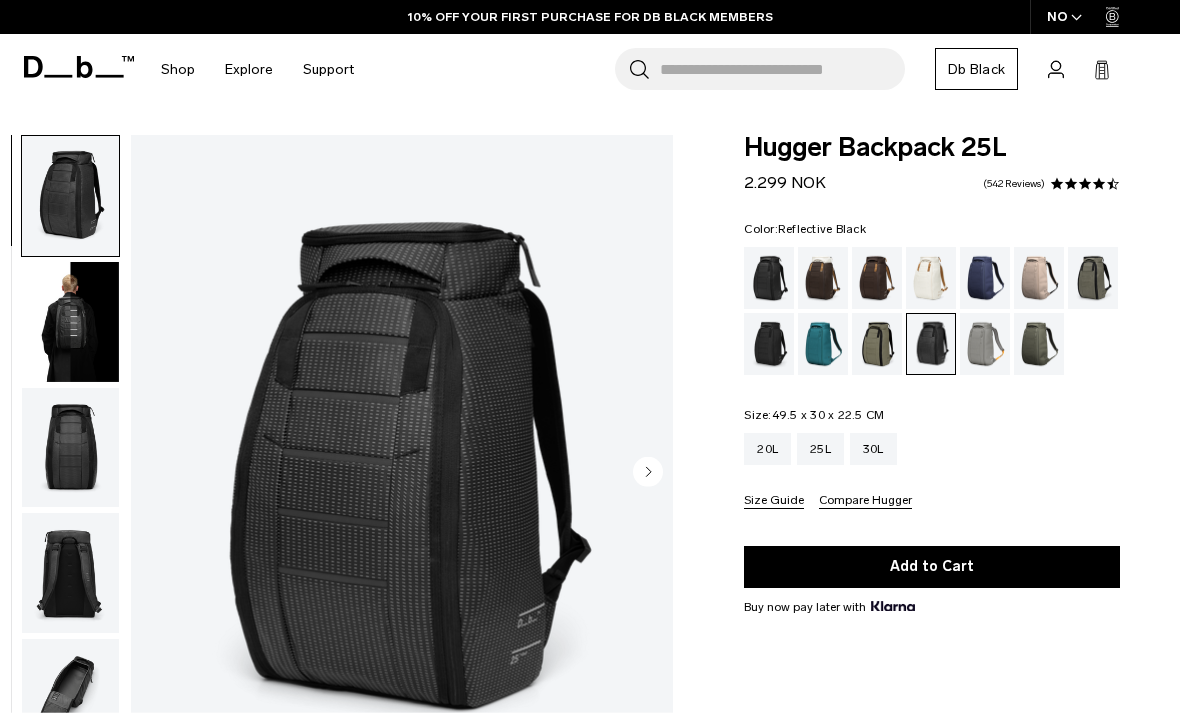 scroll, scrollTop: 0, scrollLeft: 0, axis: both 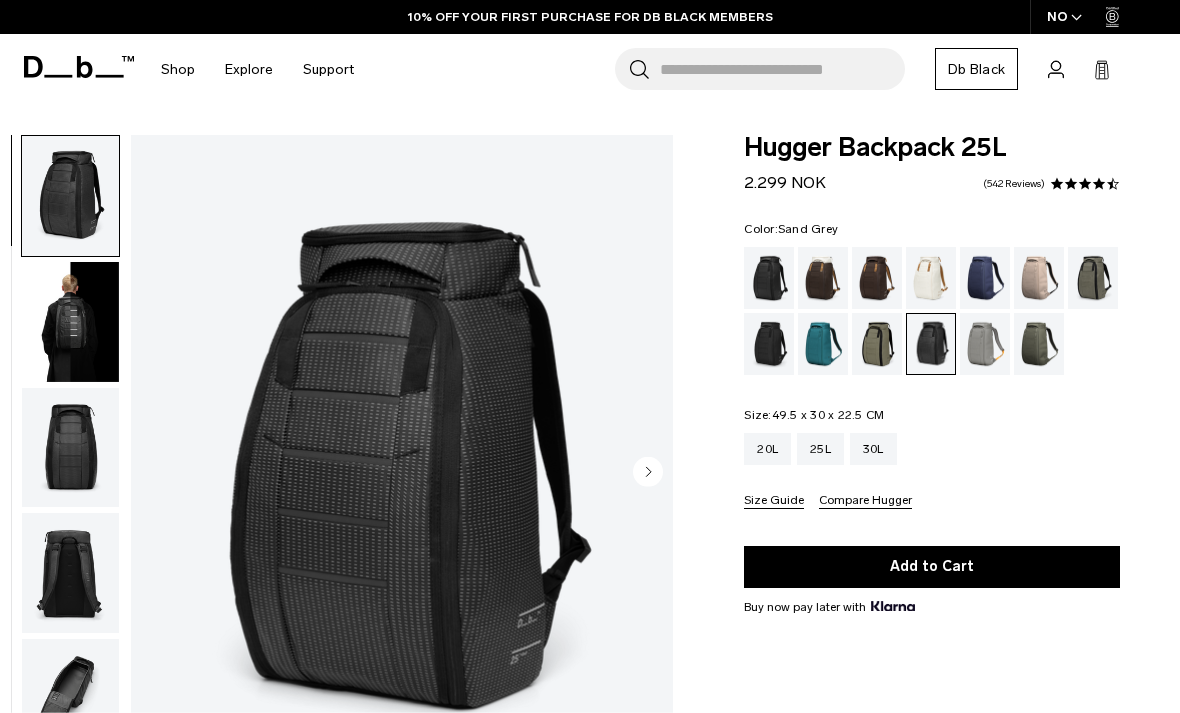 click at bounding box center (985, 344) 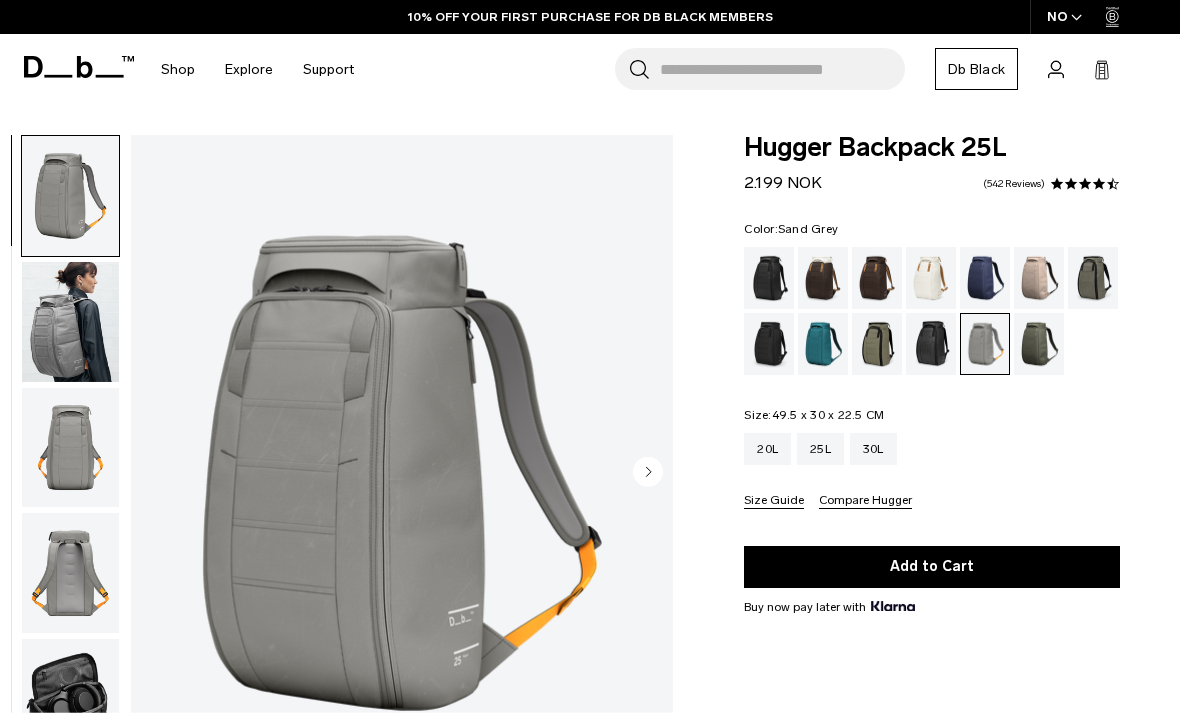 scroll, scrollTop: 0, scrollLeft: 0, axis: both 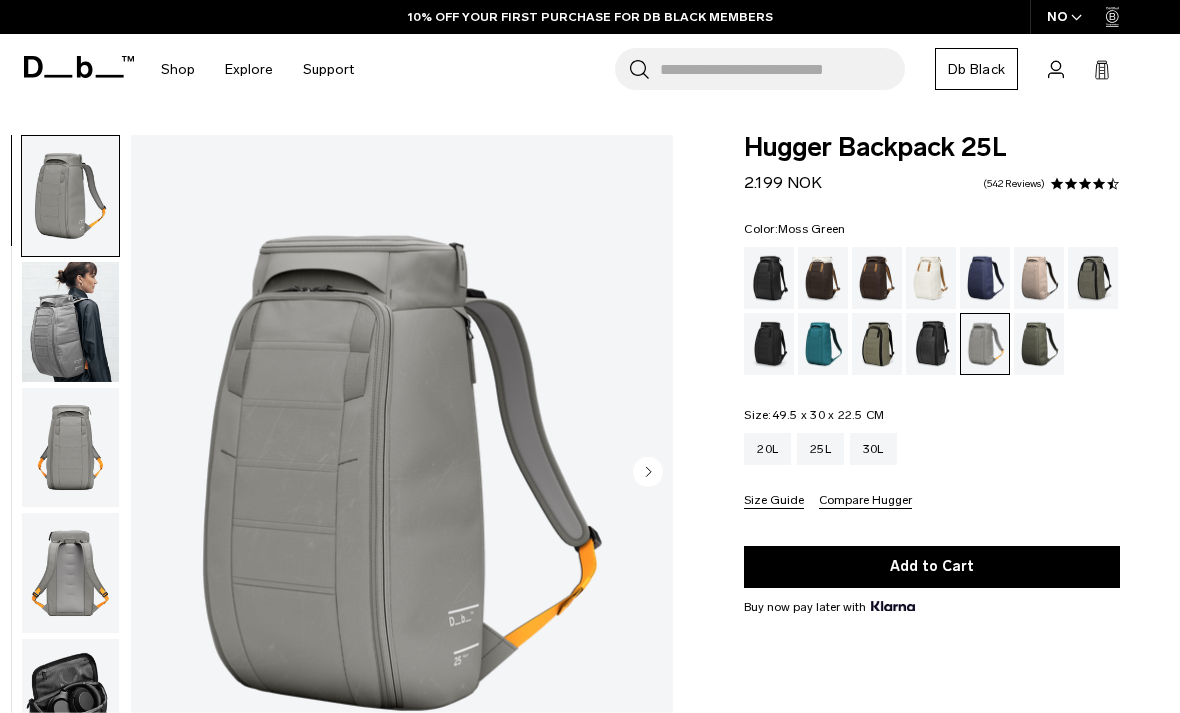 click at bounding box center [1039, 344] 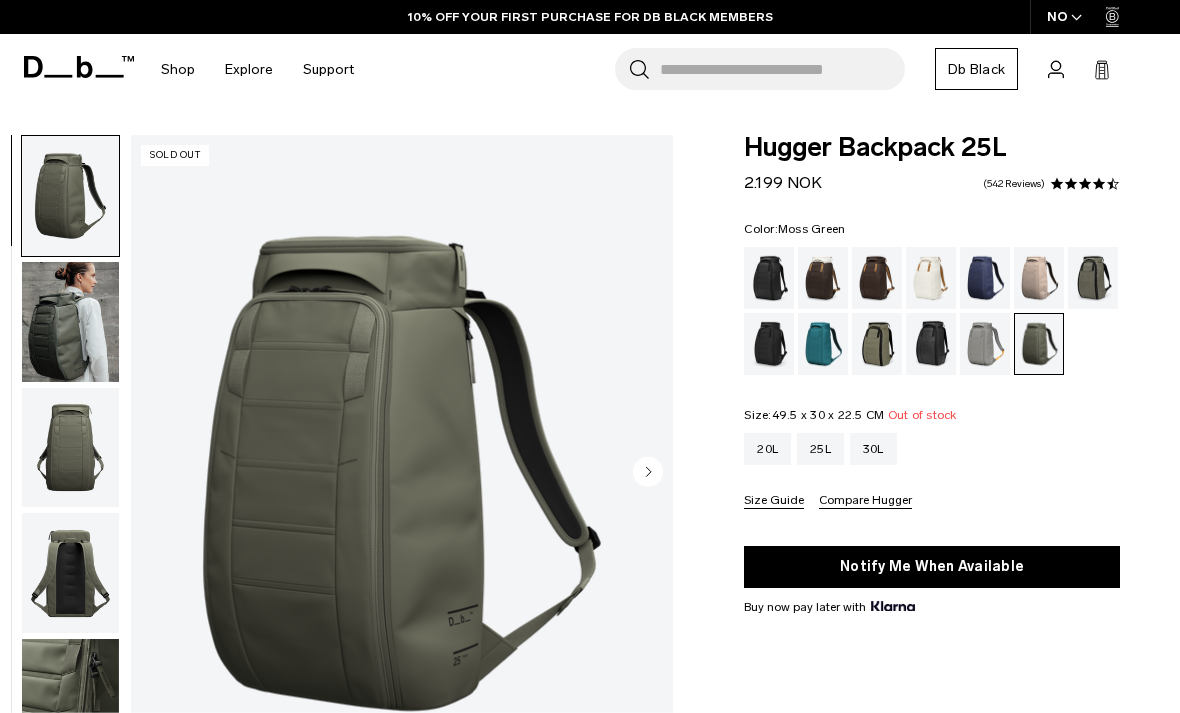 scroll, scrollTop: 0, scrollLeft: 0, axis: both 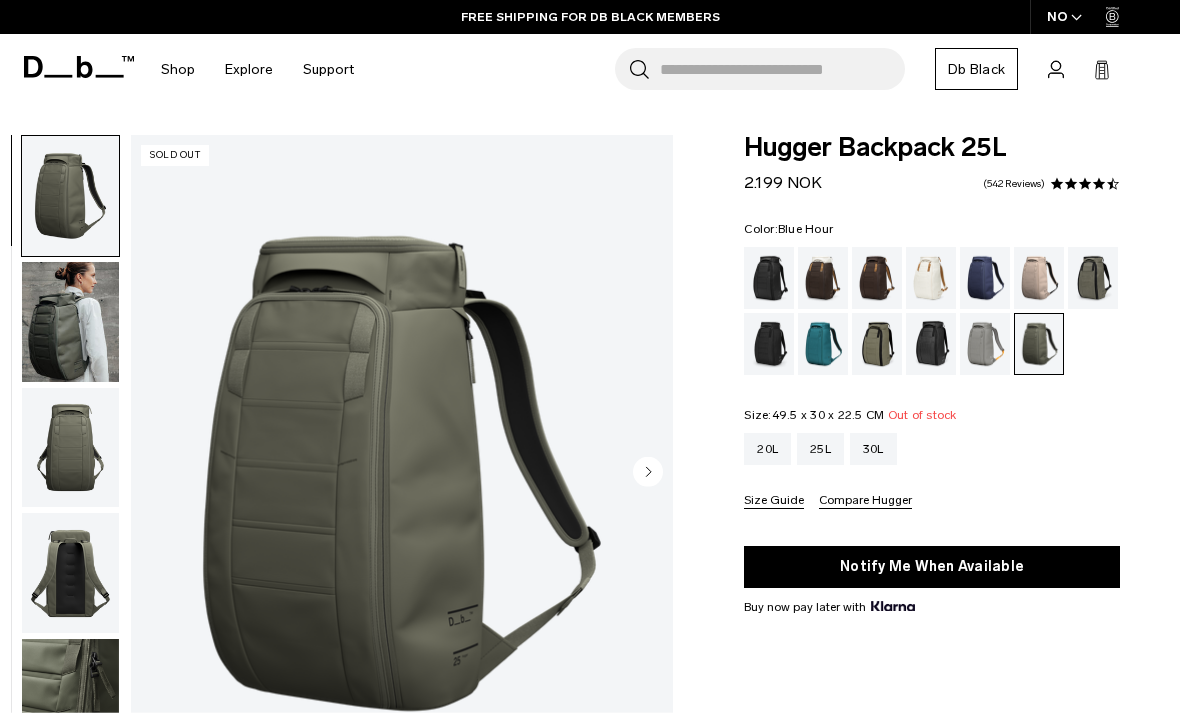 click at bounding box center (985, 278) 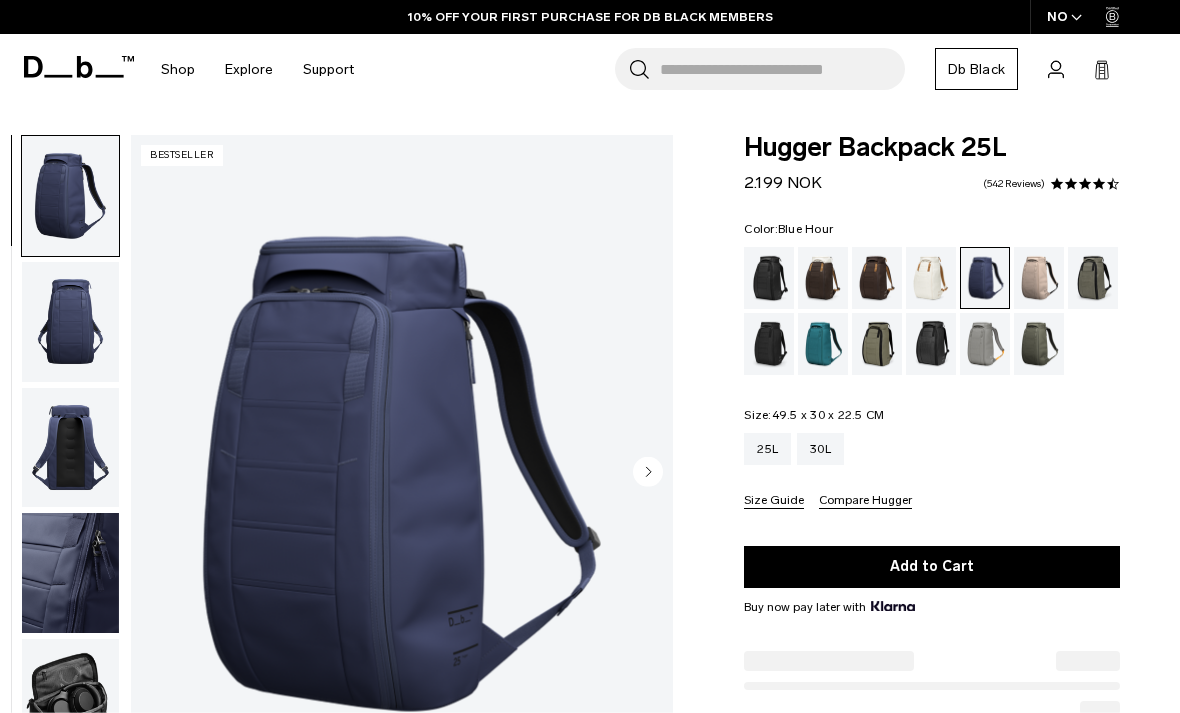 scroll, scrollTop: 0, scrollLeft: 0, axis: both 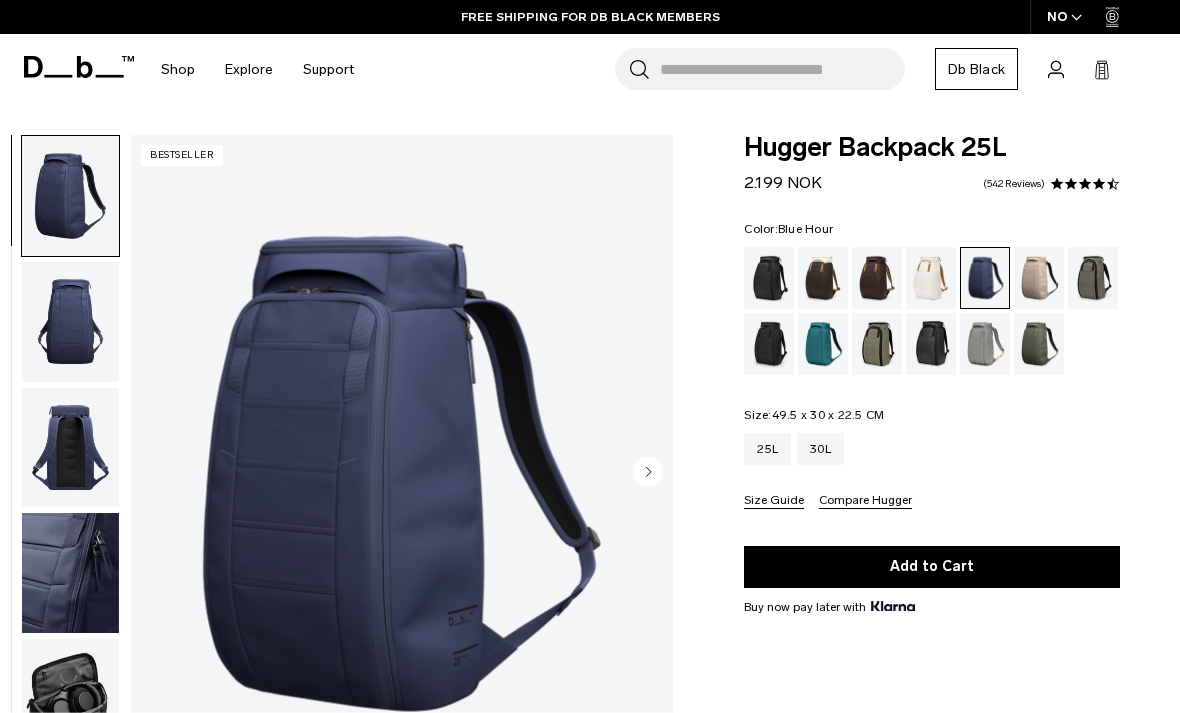 click at bounding box center [823, 278] 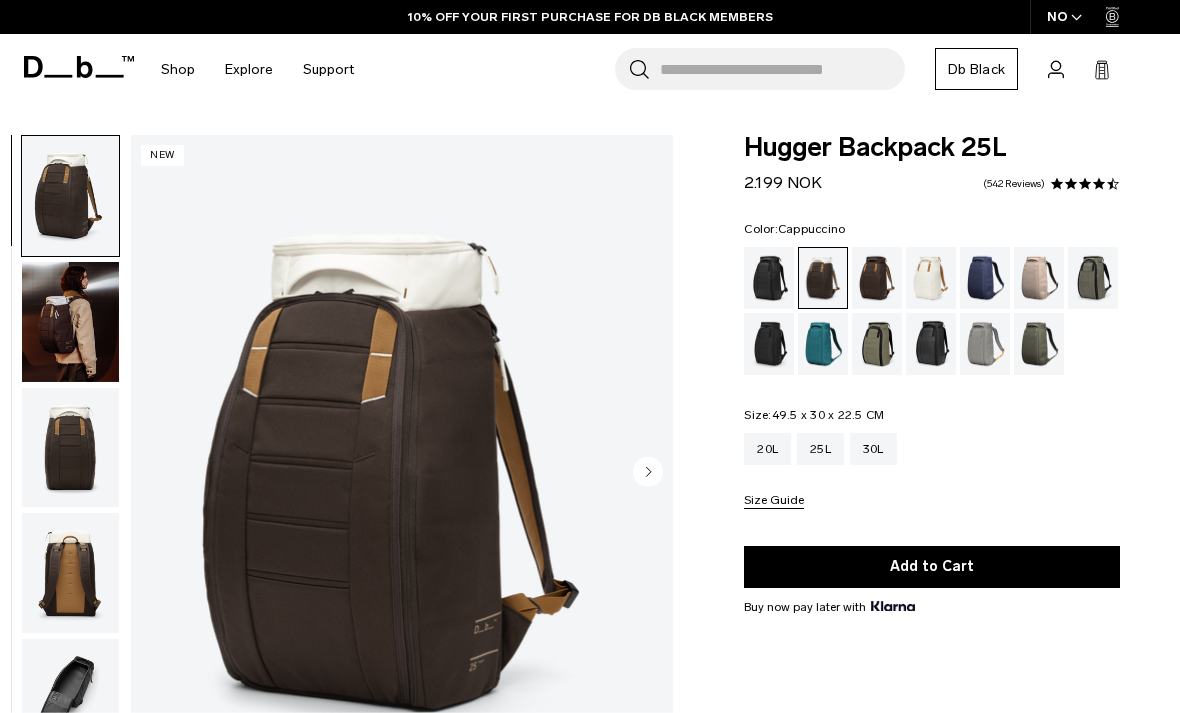 scroll, scrollTop: 0, scrollLeft: 0, axis: both 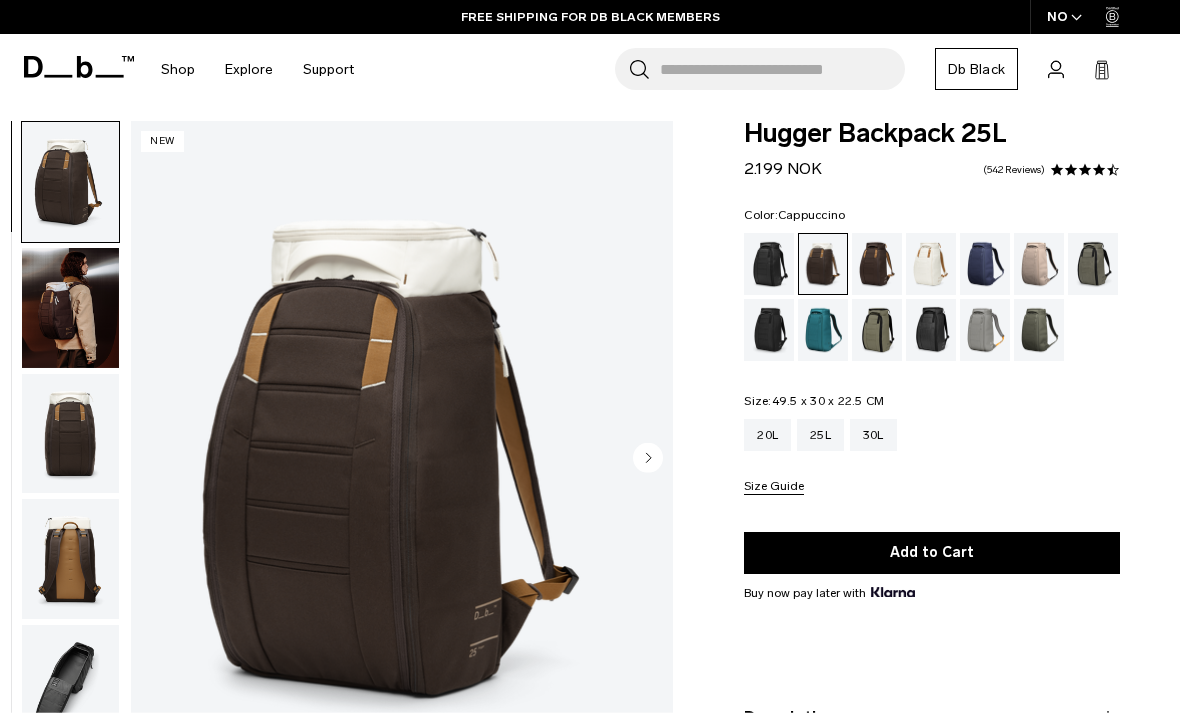 click at bounding box center (402, 460) 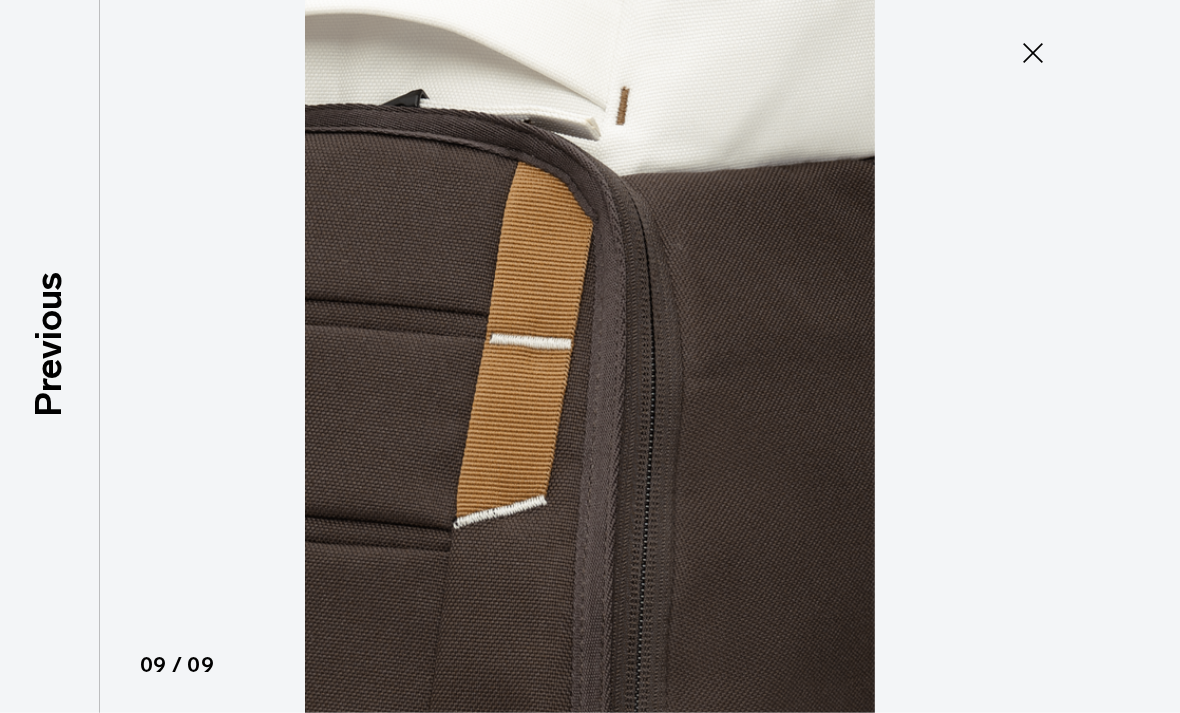 click 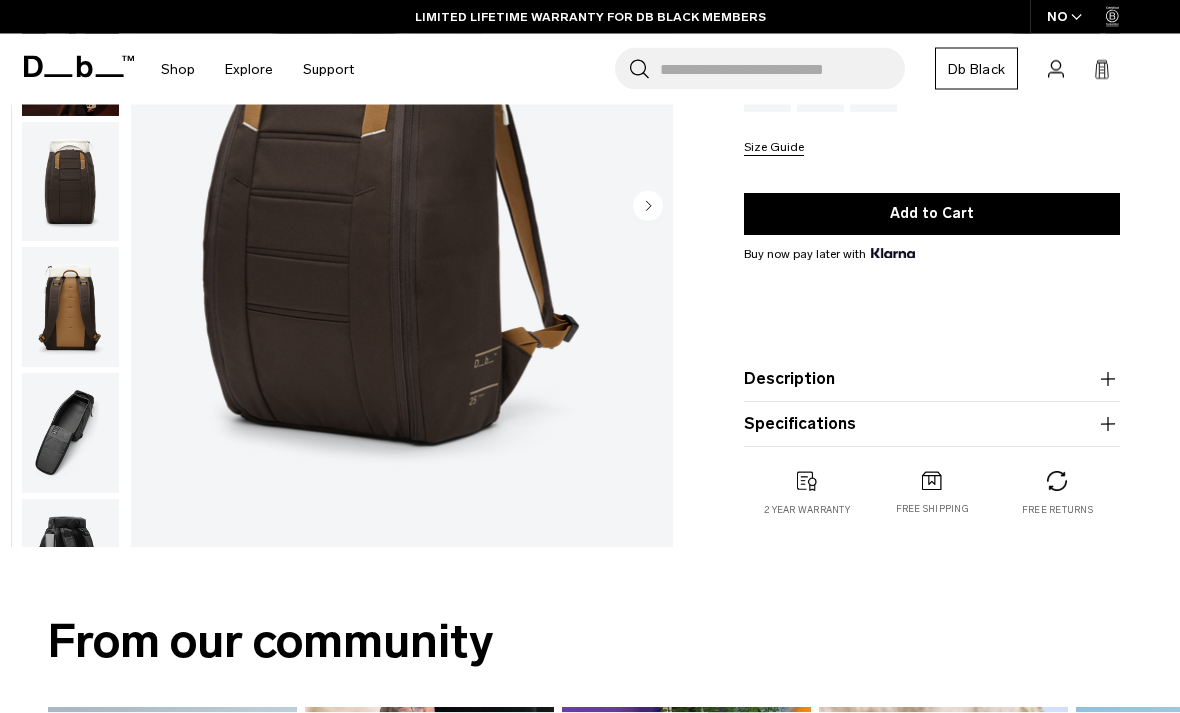 scroll, scrollTop: 362, scrollLeft: 0, axis: vertical 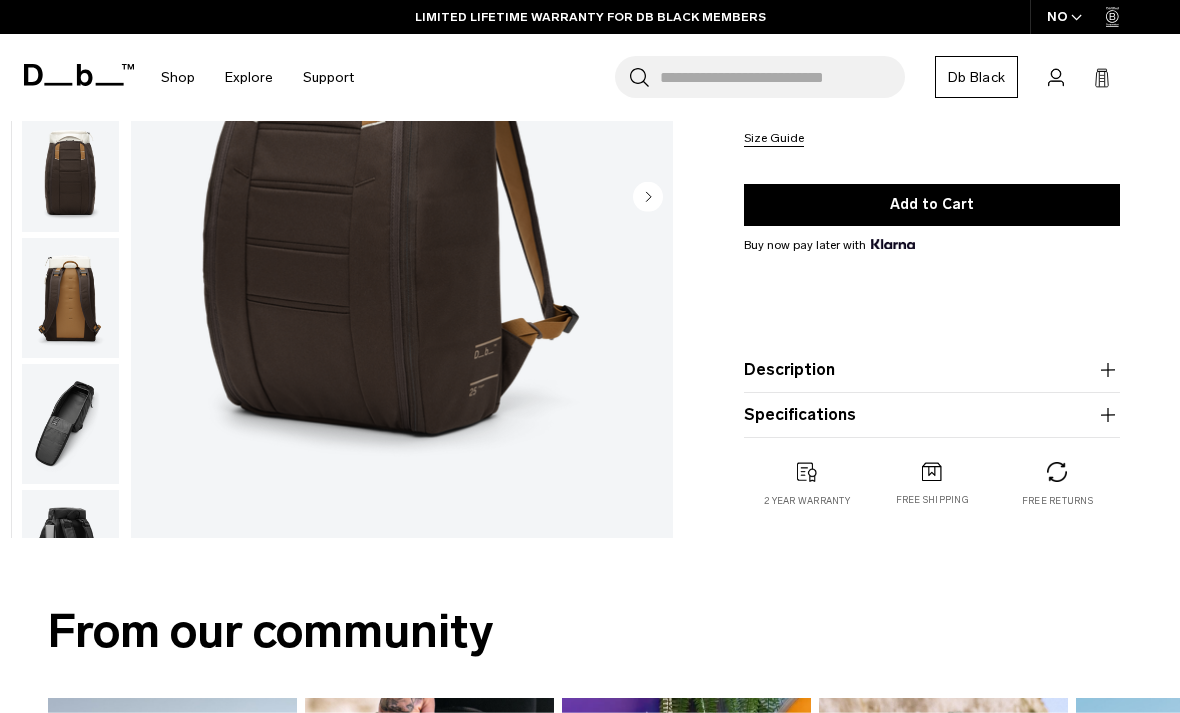 click 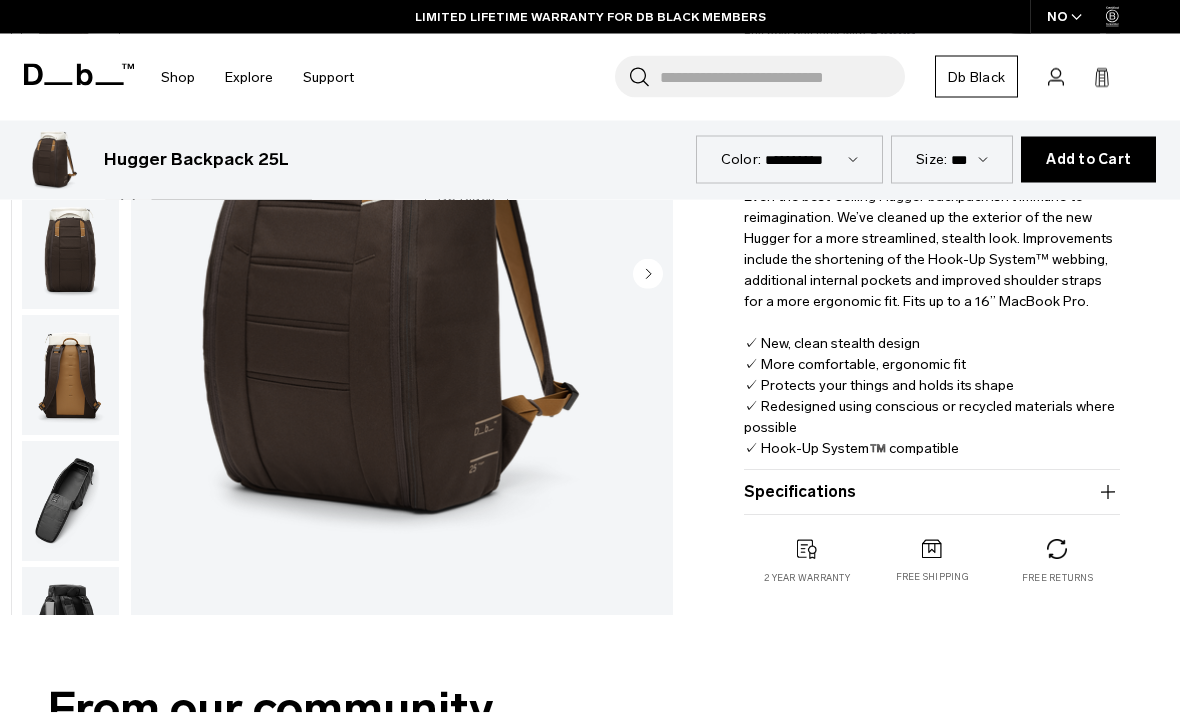 scroll, scrollTop: 577, scrollLeft: 0, axis: vertical 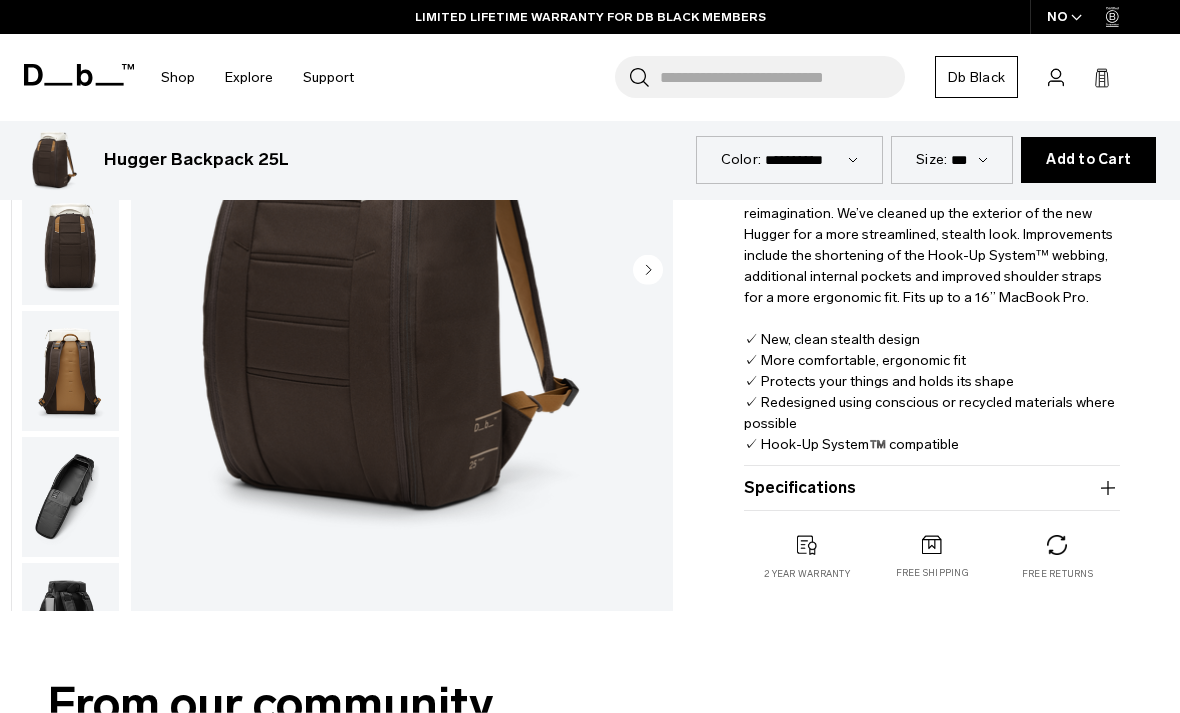 click 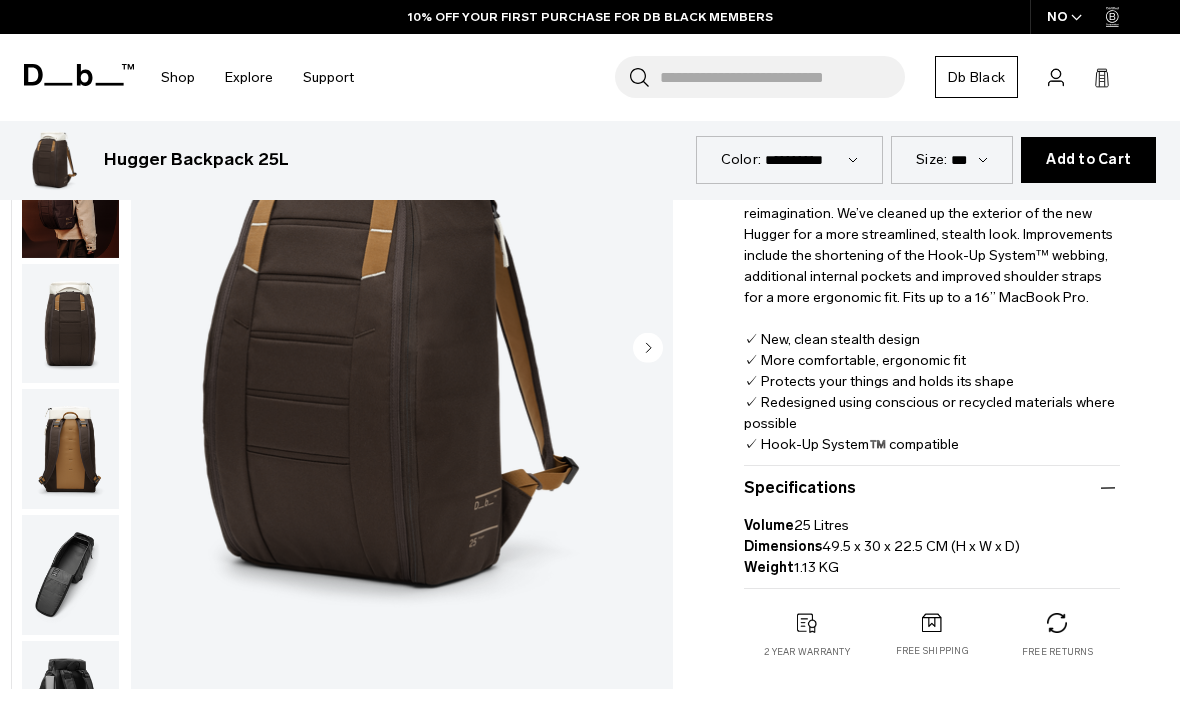 scroll, scrollTop: -3, scrollLeft: 0, axis: vertical 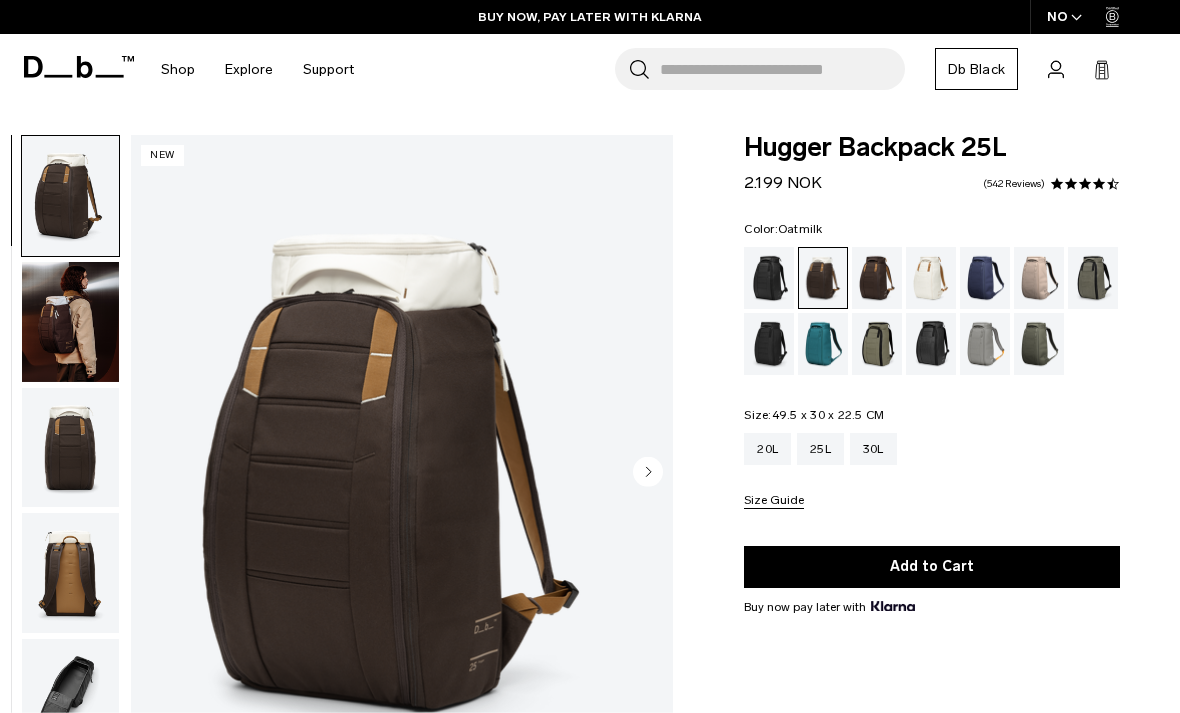 click at bounding box center [931, 278] 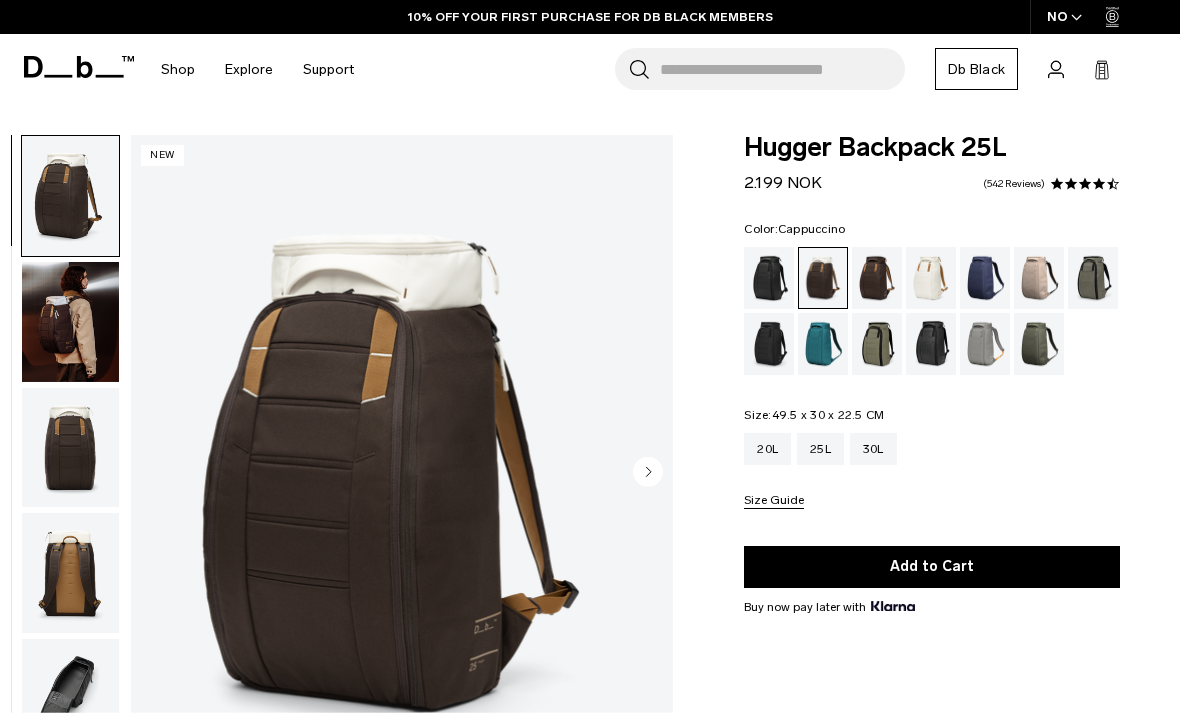 scroll, scrollTop: 0, scrollLeft: 0, axis: both 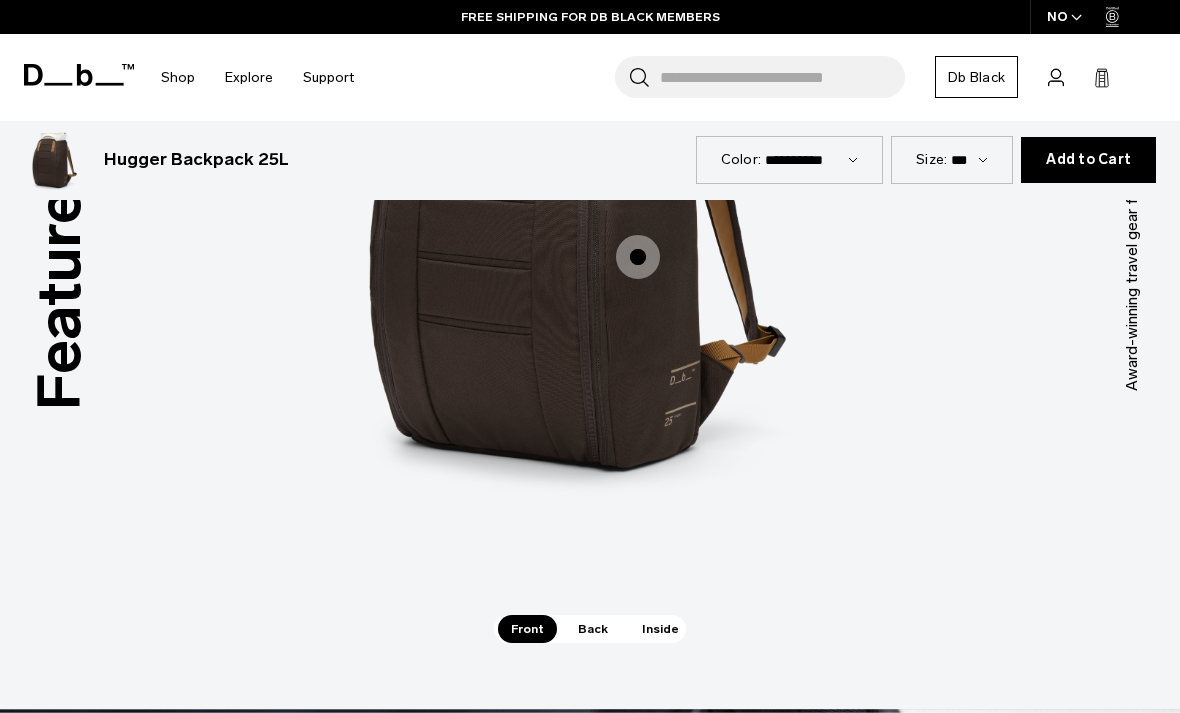 click on "Inside" at bounding box center (660, 629) 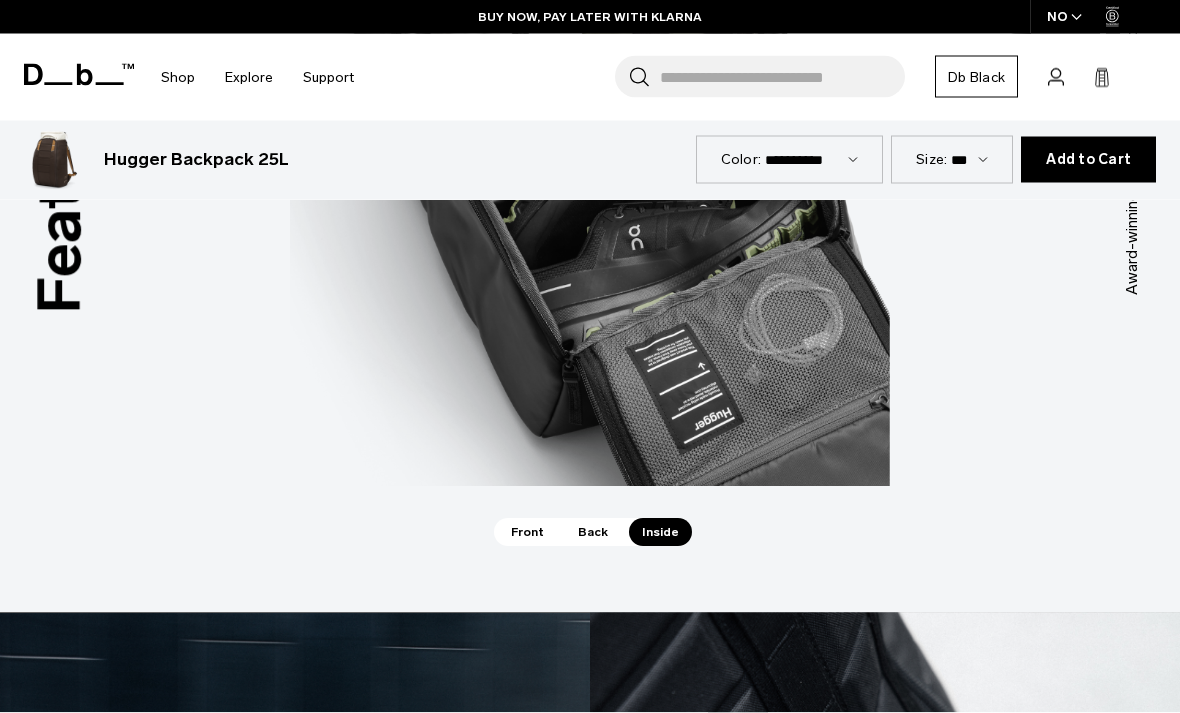 scroll, scrollTop: 2652, scrollLeft: 0, axis: vertical 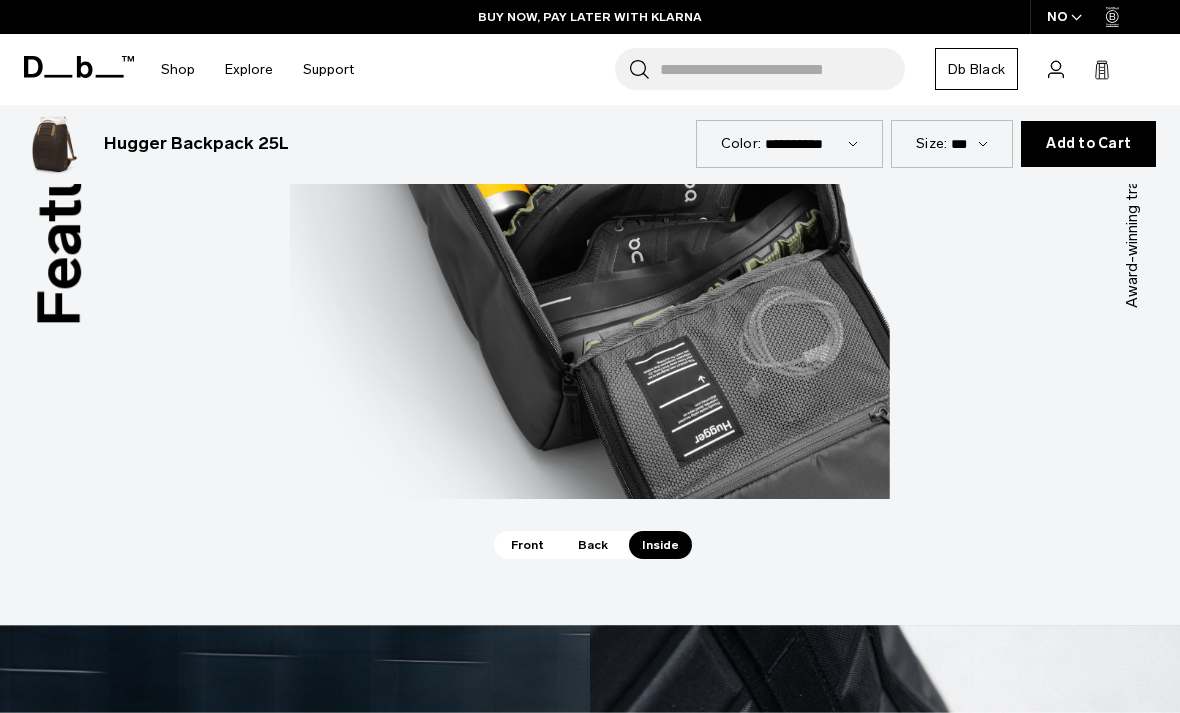 click on "Back" at bounding box center [593, 545] 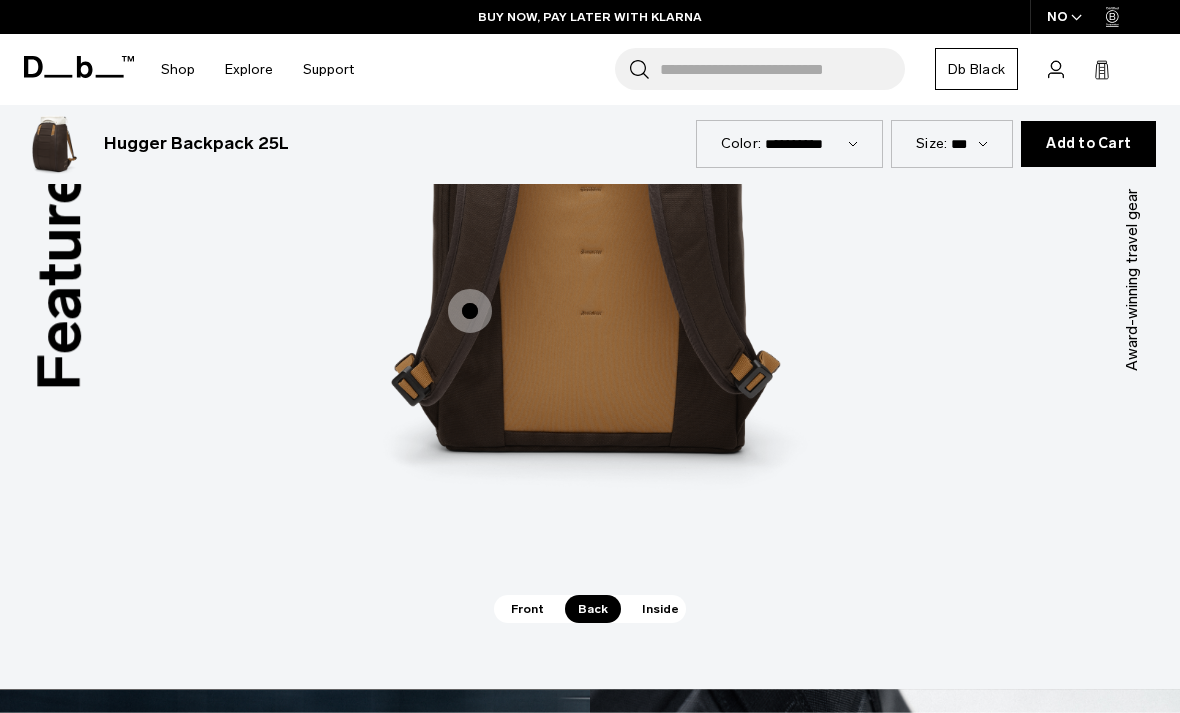 scroll, scrollTop: 2641, scrollLeft: 0, axis: vertical 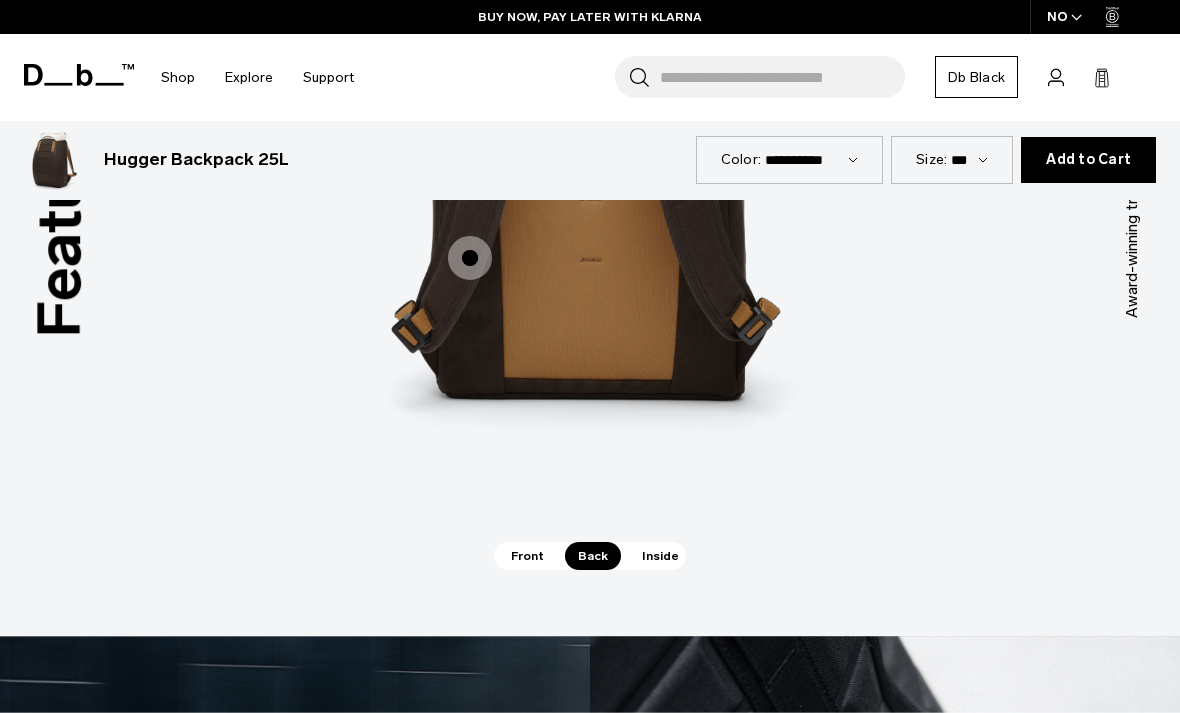 click on "Front" at bounding box center [527, 556] 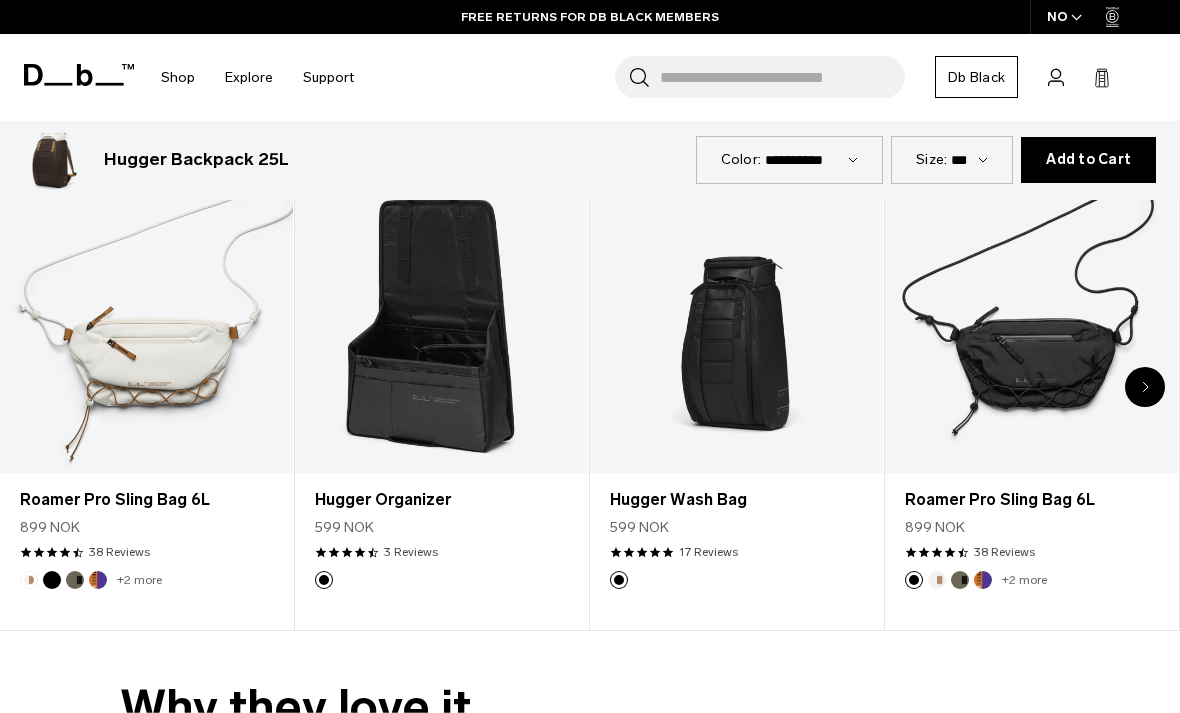scroll, scrollTop: 5334, scrollLeft: 0, axis: vertical 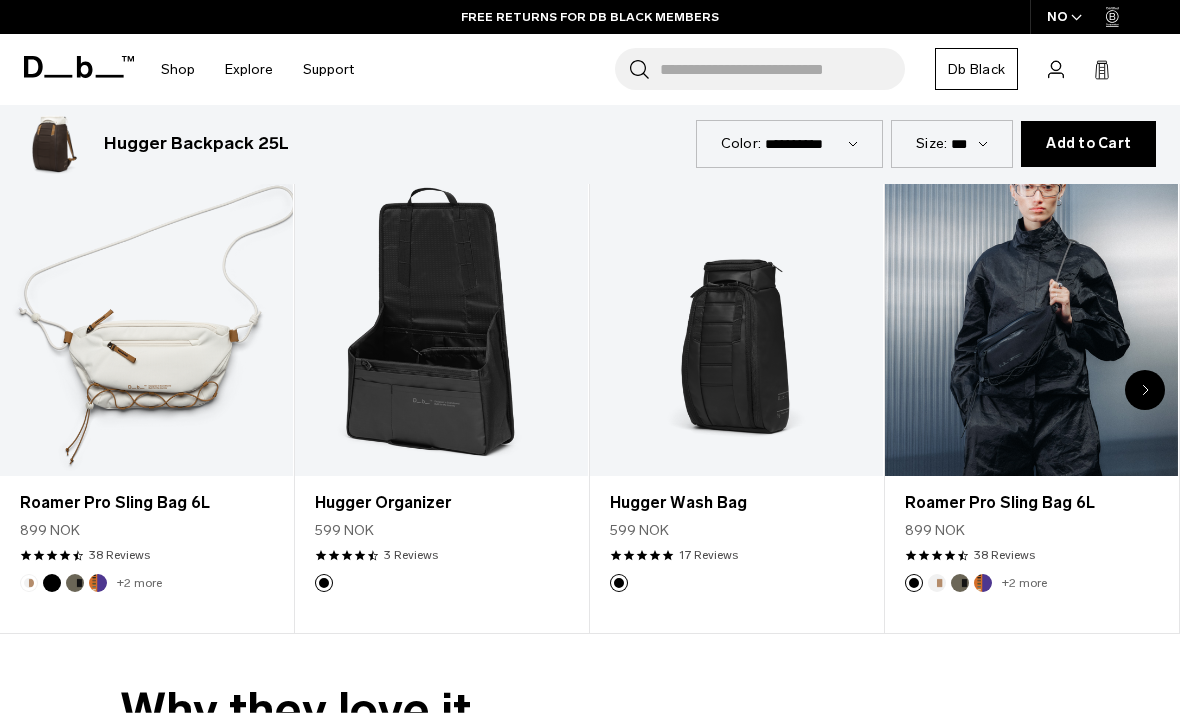 click at bounding box center [1031, 314] 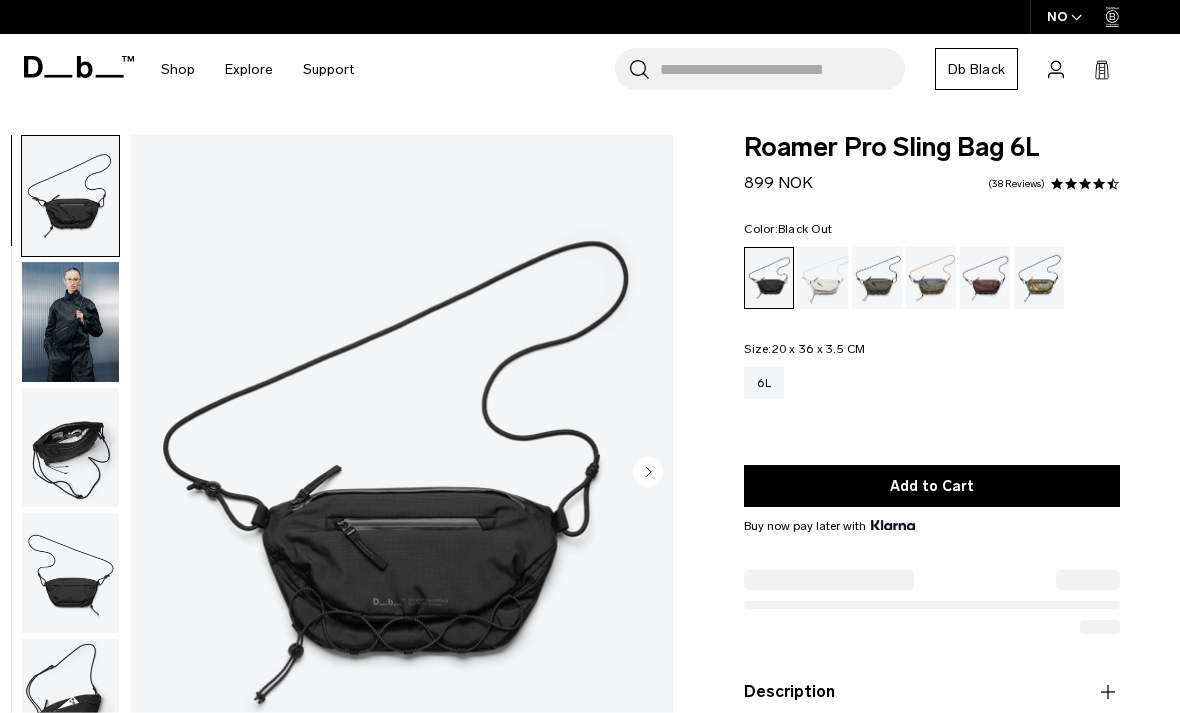 scroll, scrollTop: 0, scrollLeft: 0, axis: both 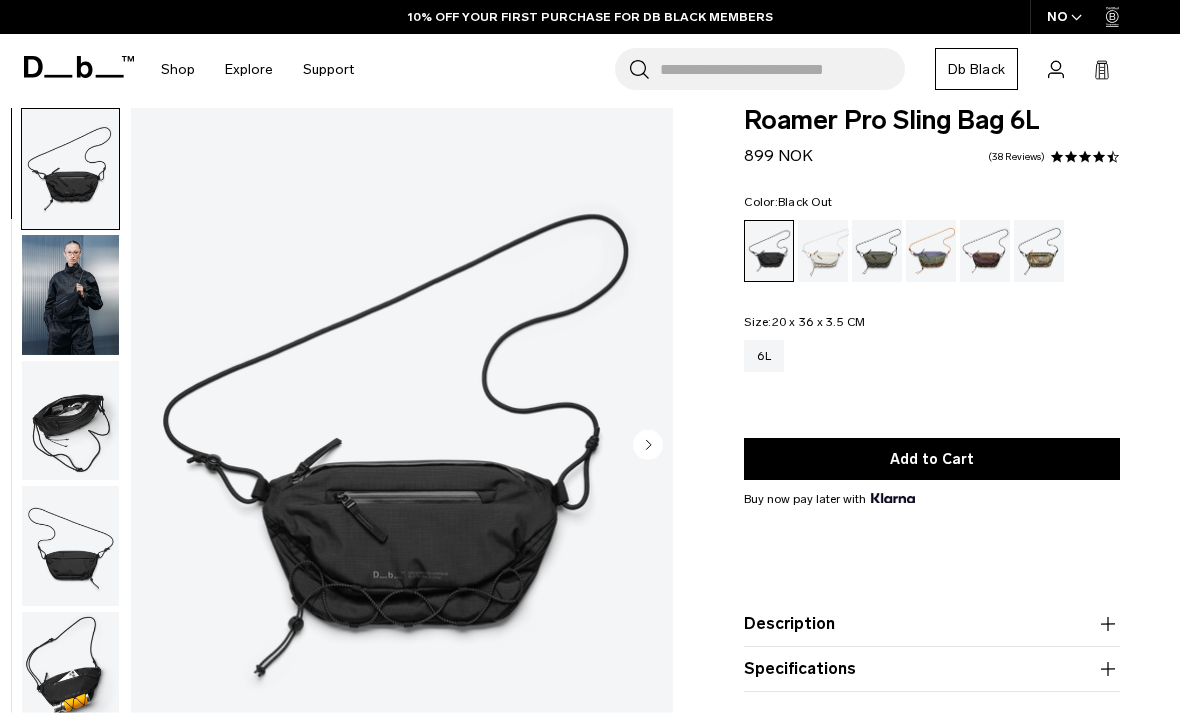 click 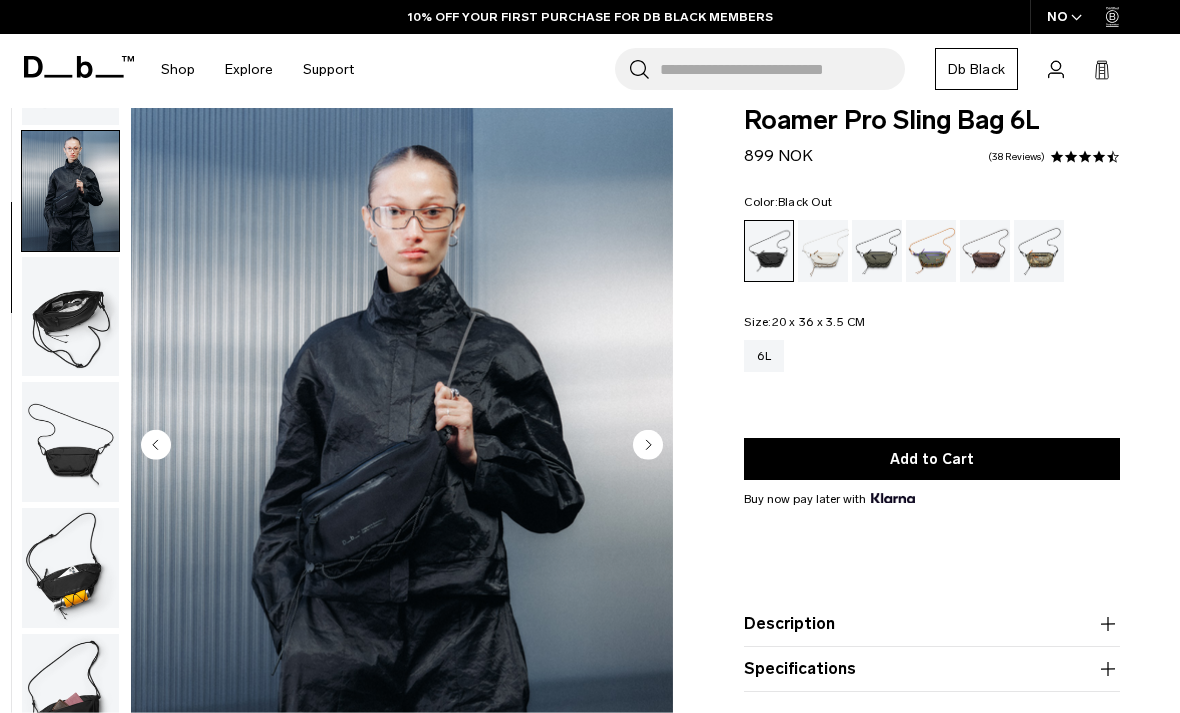 scroll, scrollTop: 127, scrollLeft: 0, axis: vertical 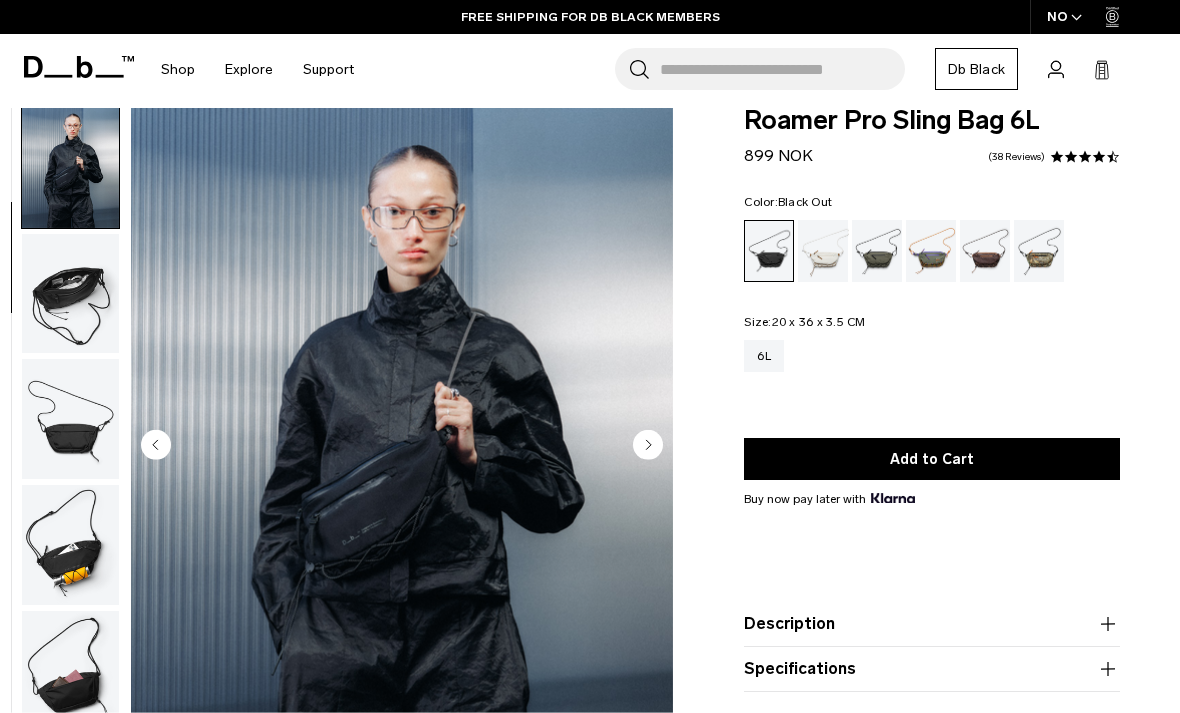 click 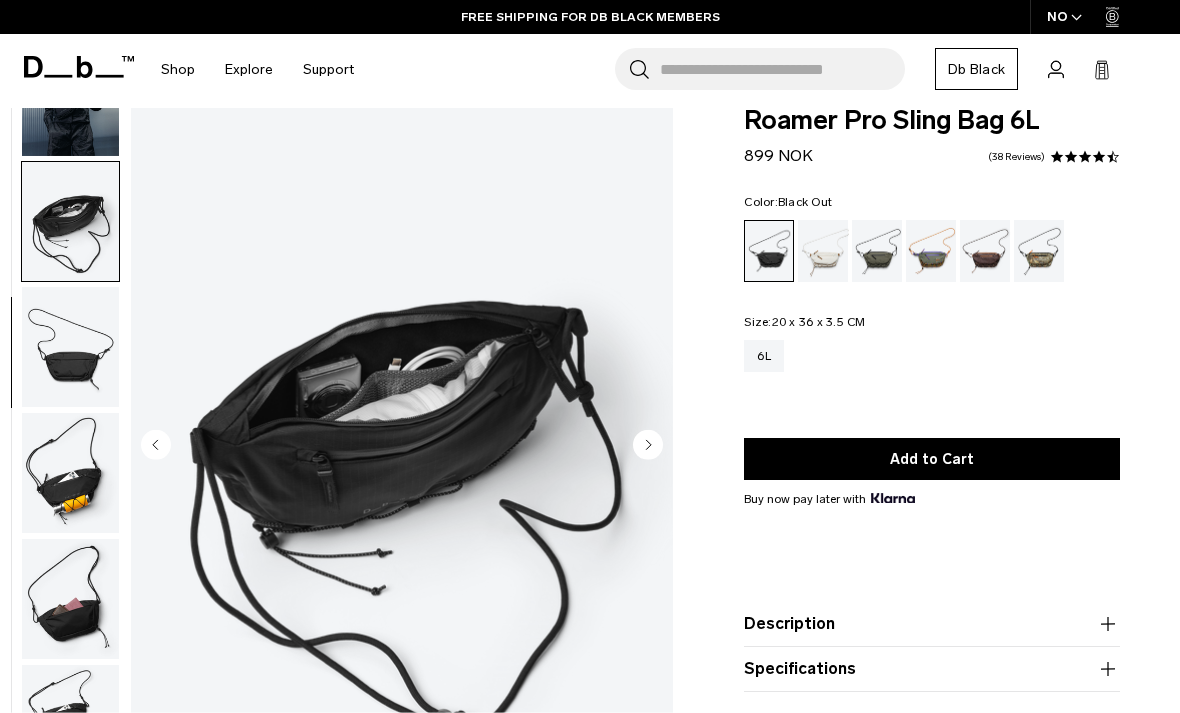 scroll, scrollTop: 210, scrollLeft: 0, axis: vertical 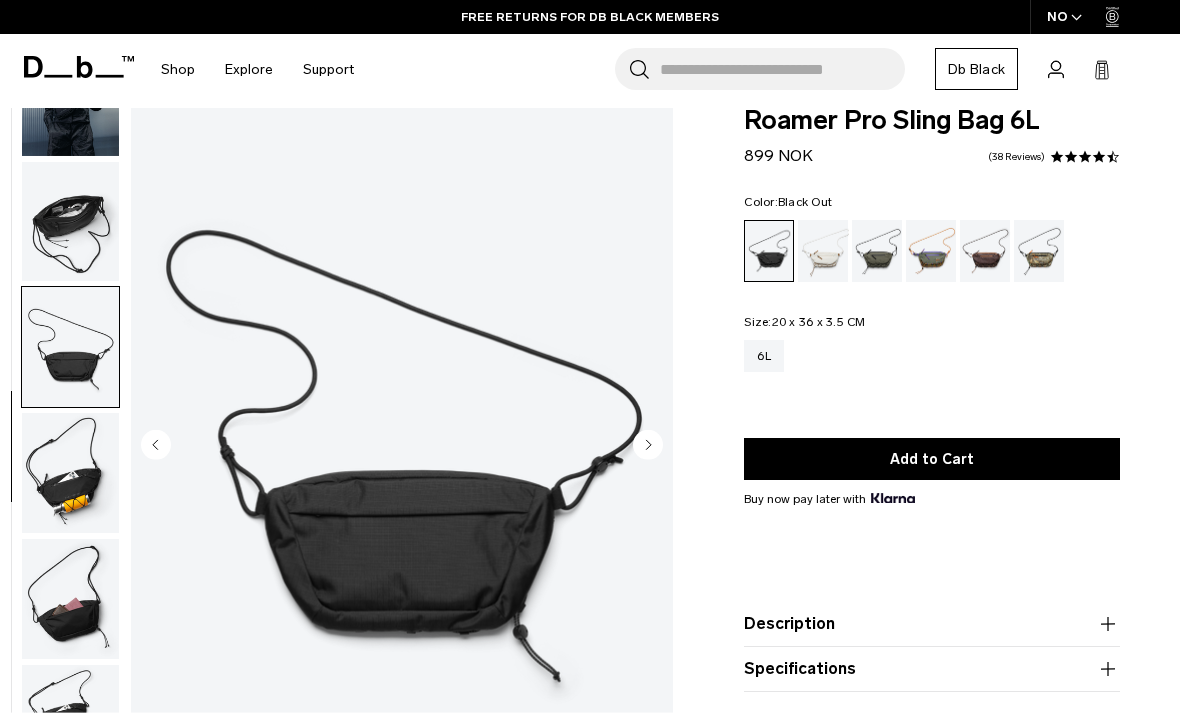 click 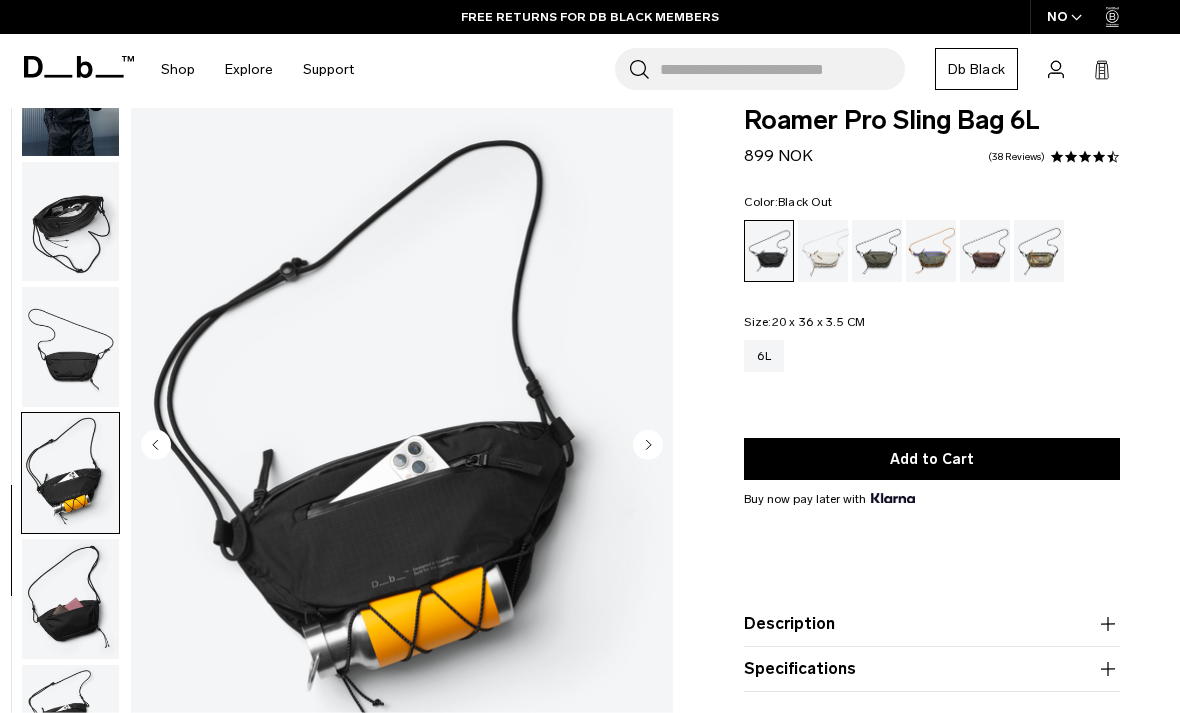 click 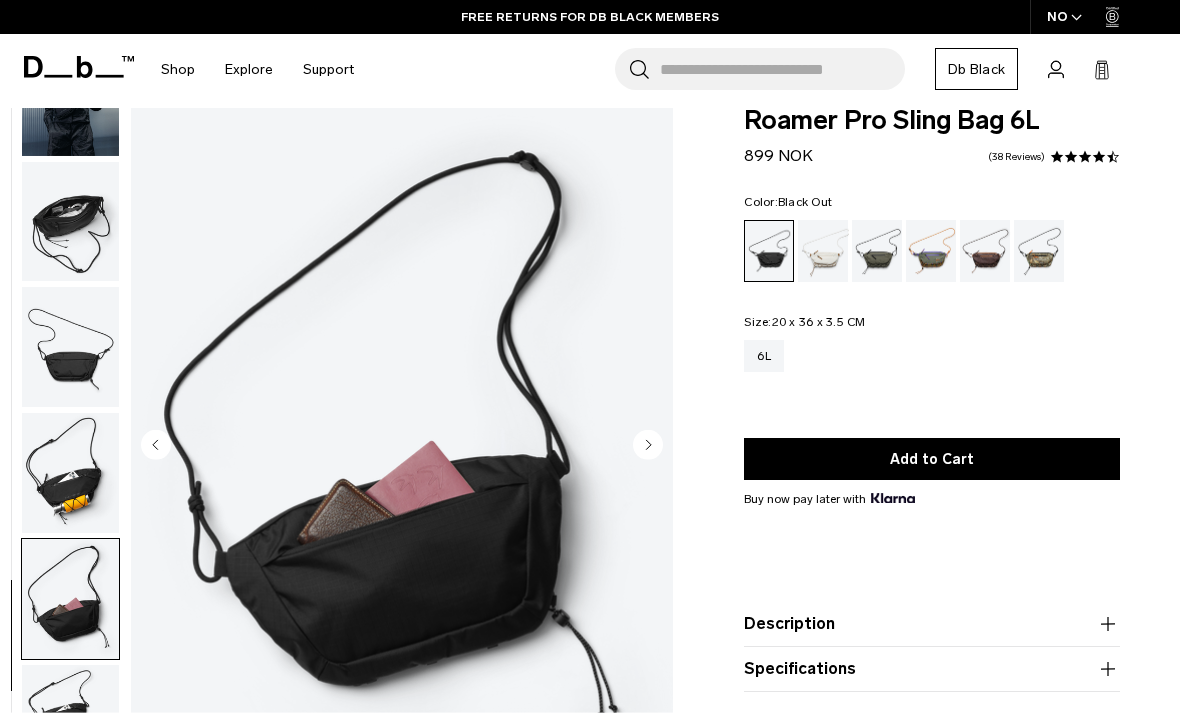 click 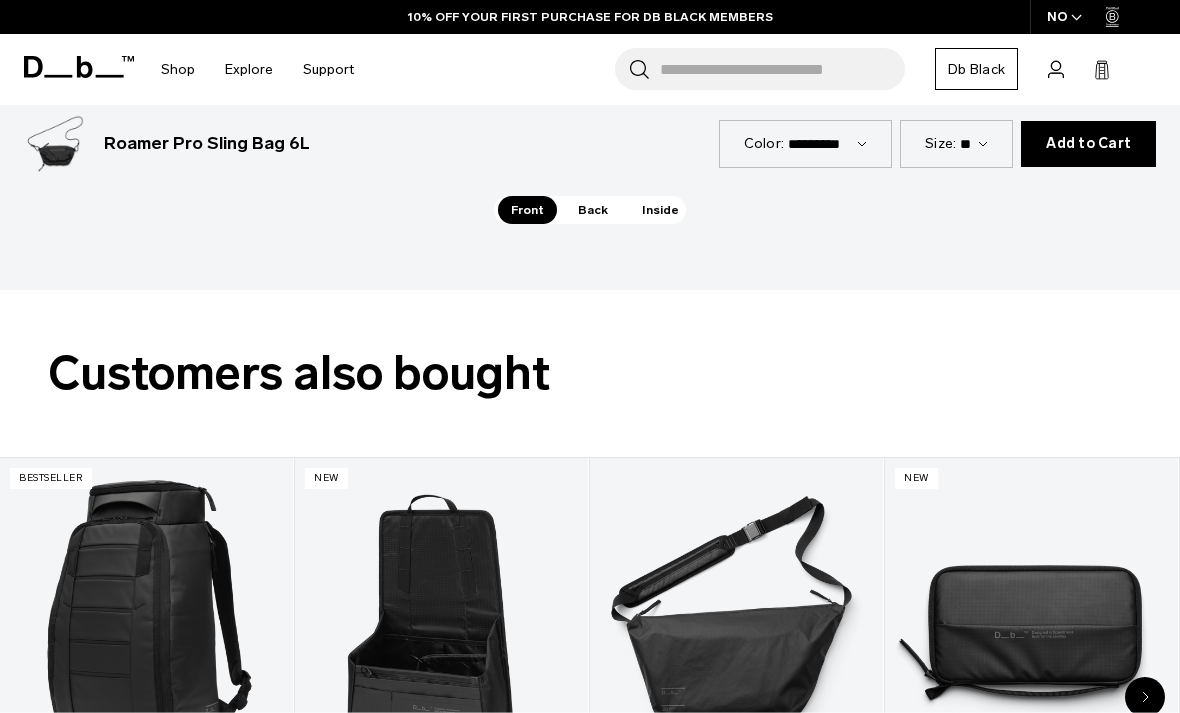 scroll, scrollTop: 2830, scrollLeft: 0, axis: vertical 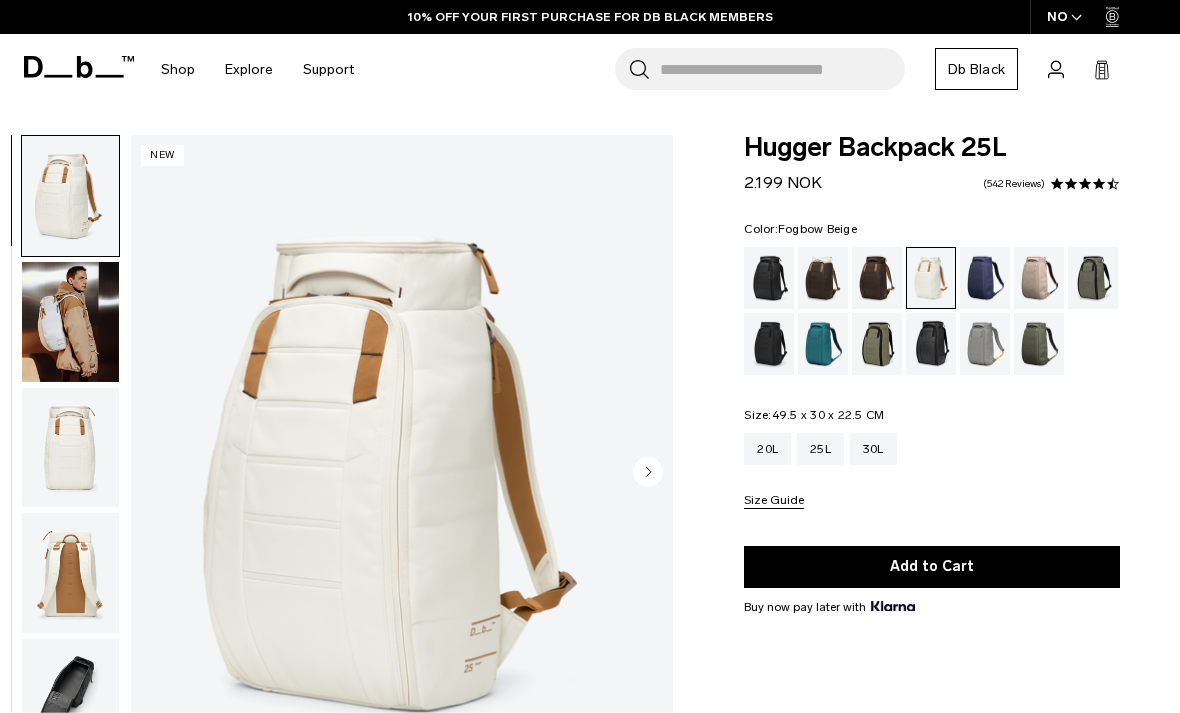 click at bounding box center (1039, 278) 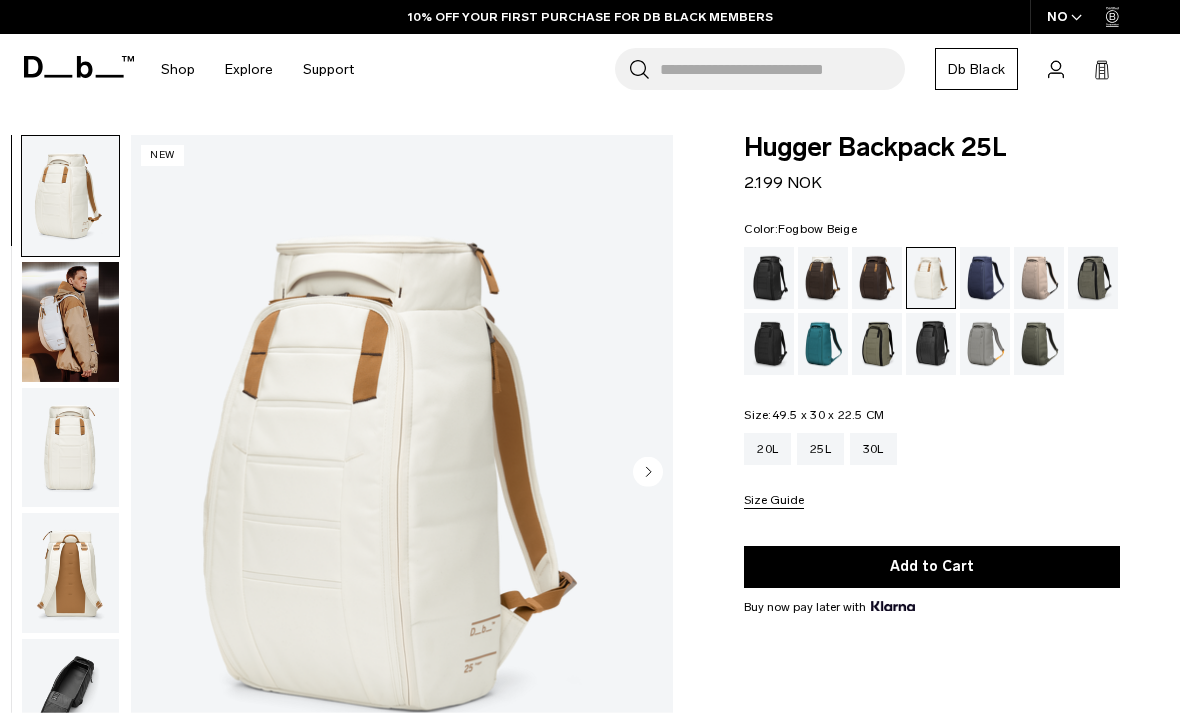 scroll, scrollTop: 0, scrollLeft: 0, axis: both 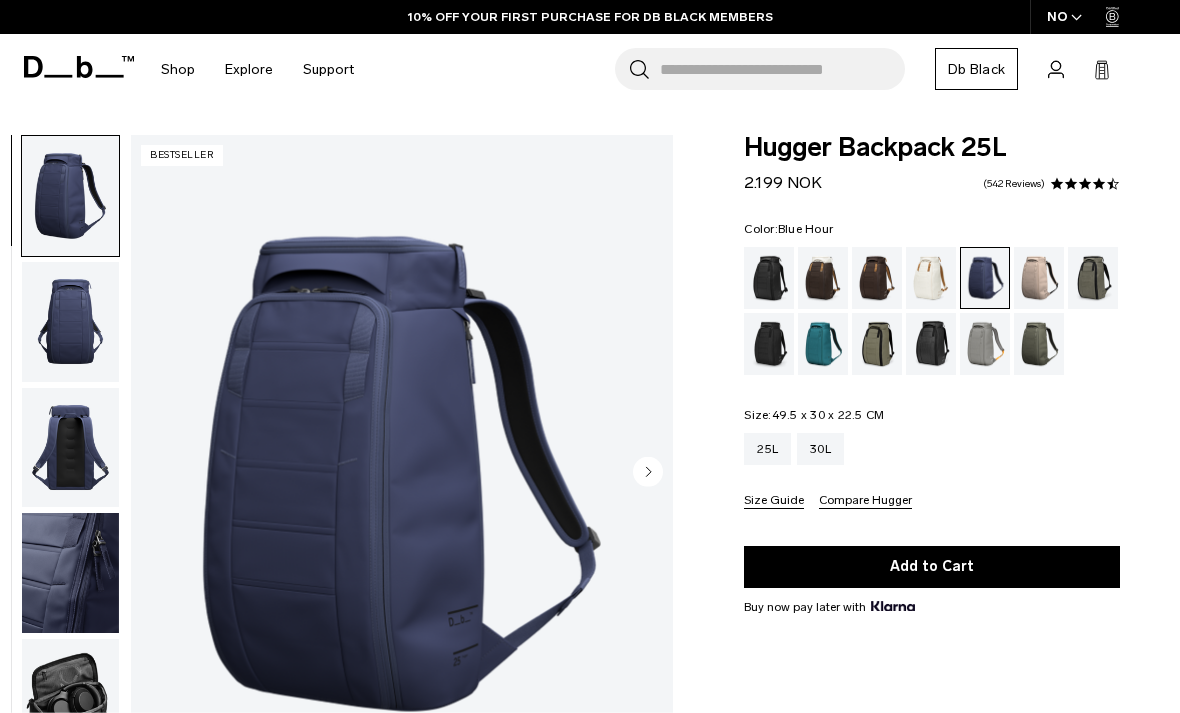click at bounding box center (1093, 278) 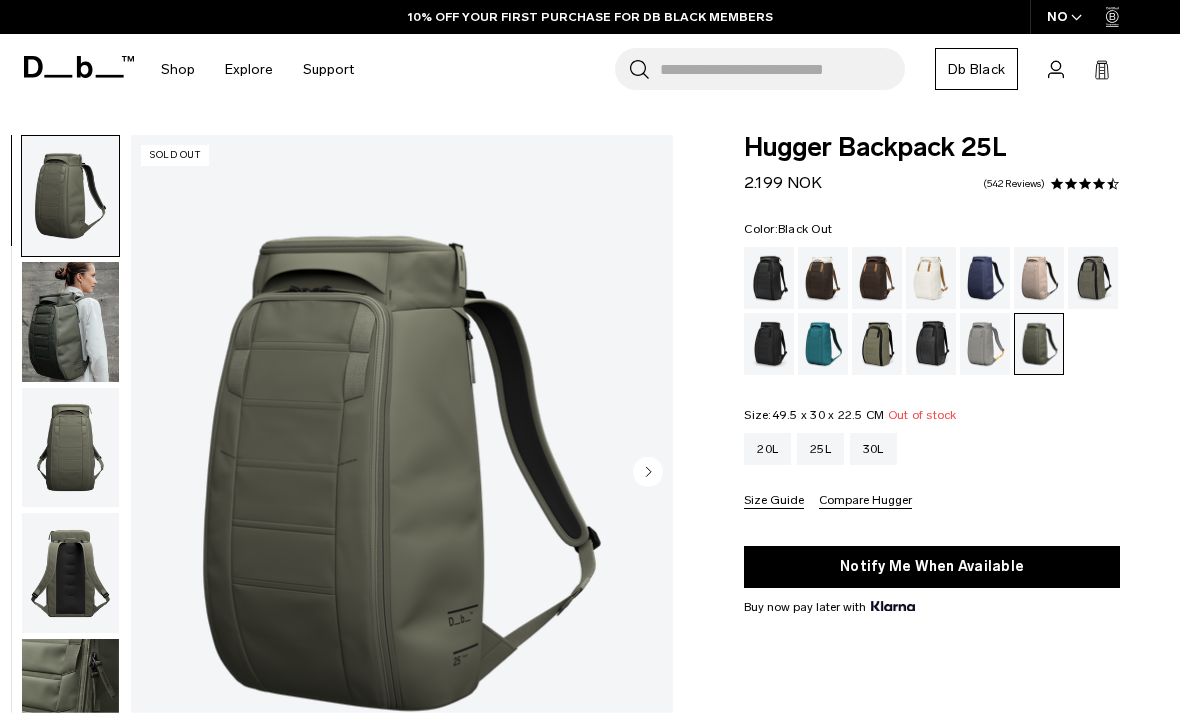 scroll, scrollTop: 0, scrollLeft: 0, axis: both 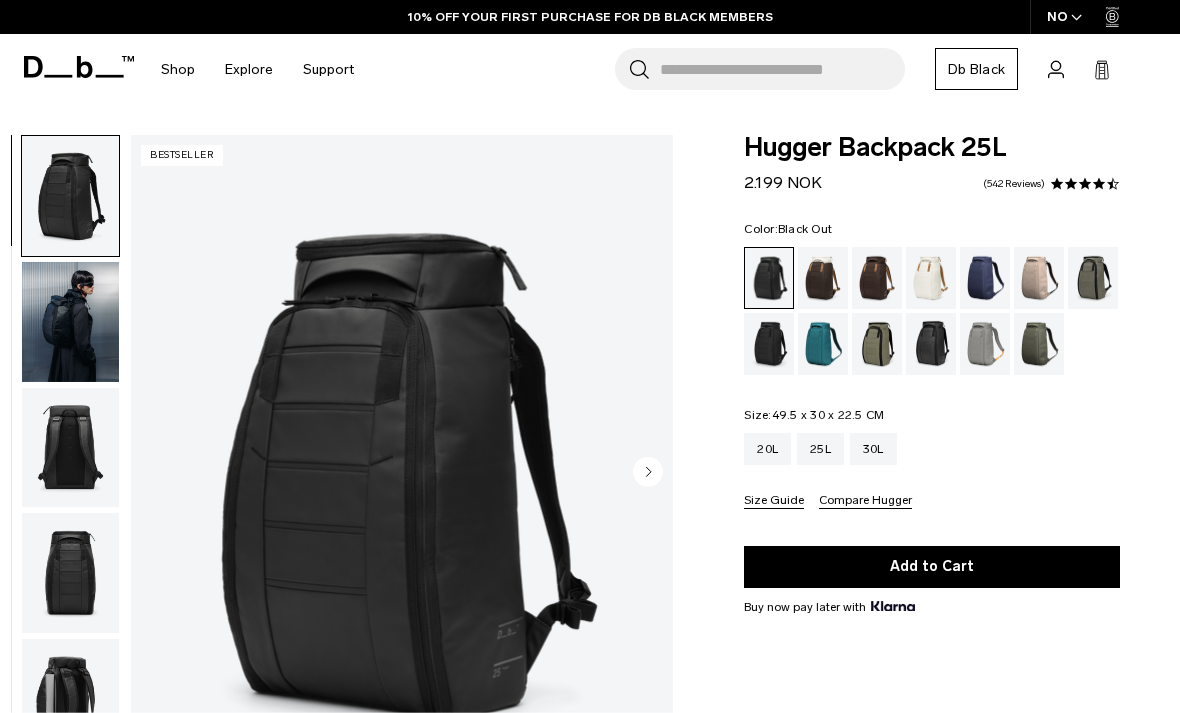 click at bounding box center [823, 278] 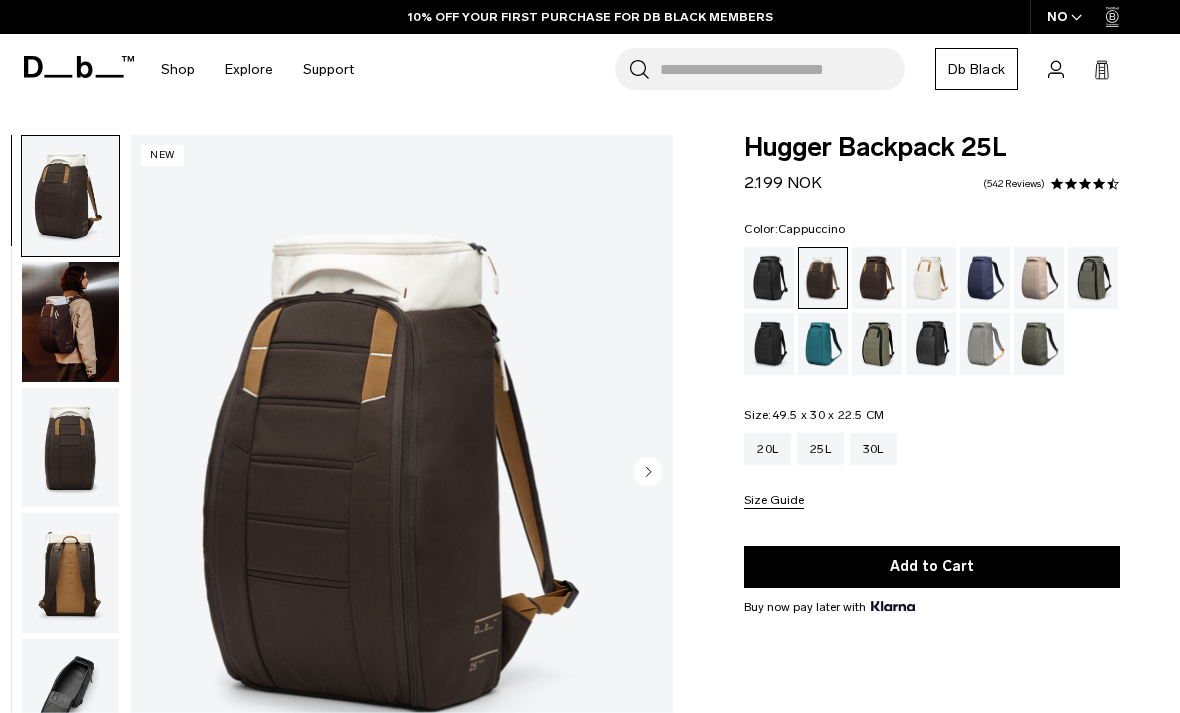 scroll, scrollTop: 0, scrollLeft: 0, axis: both 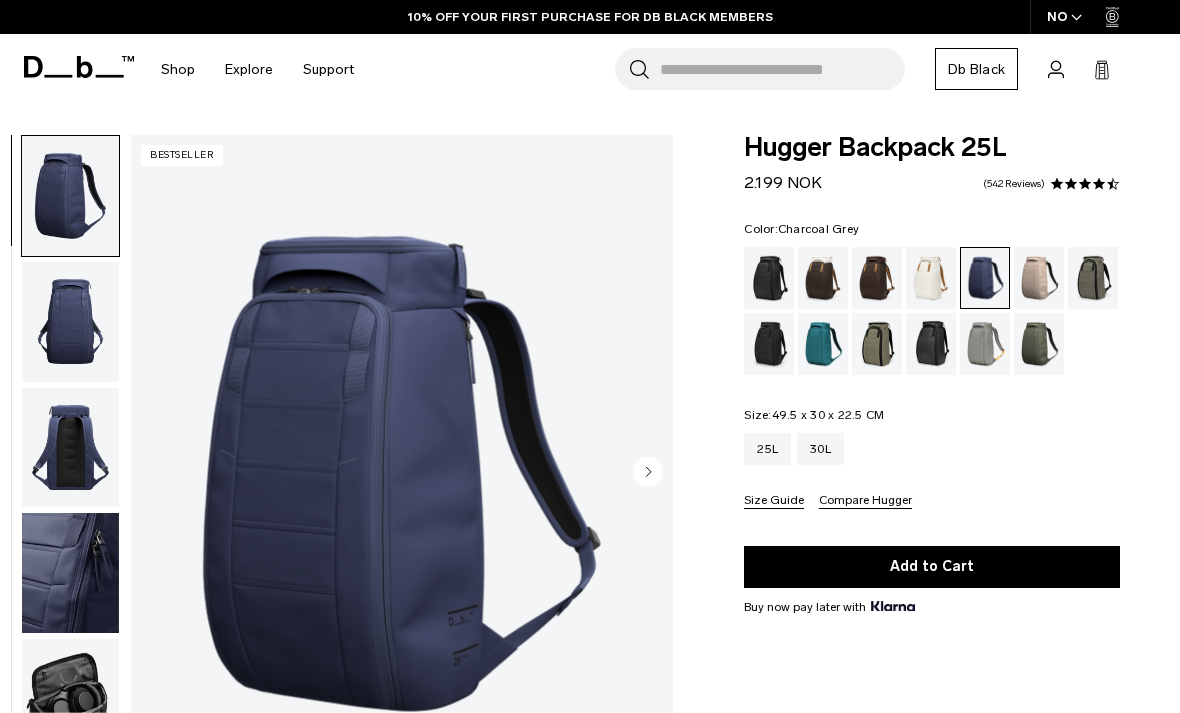 click at bounding box center (769, 344) 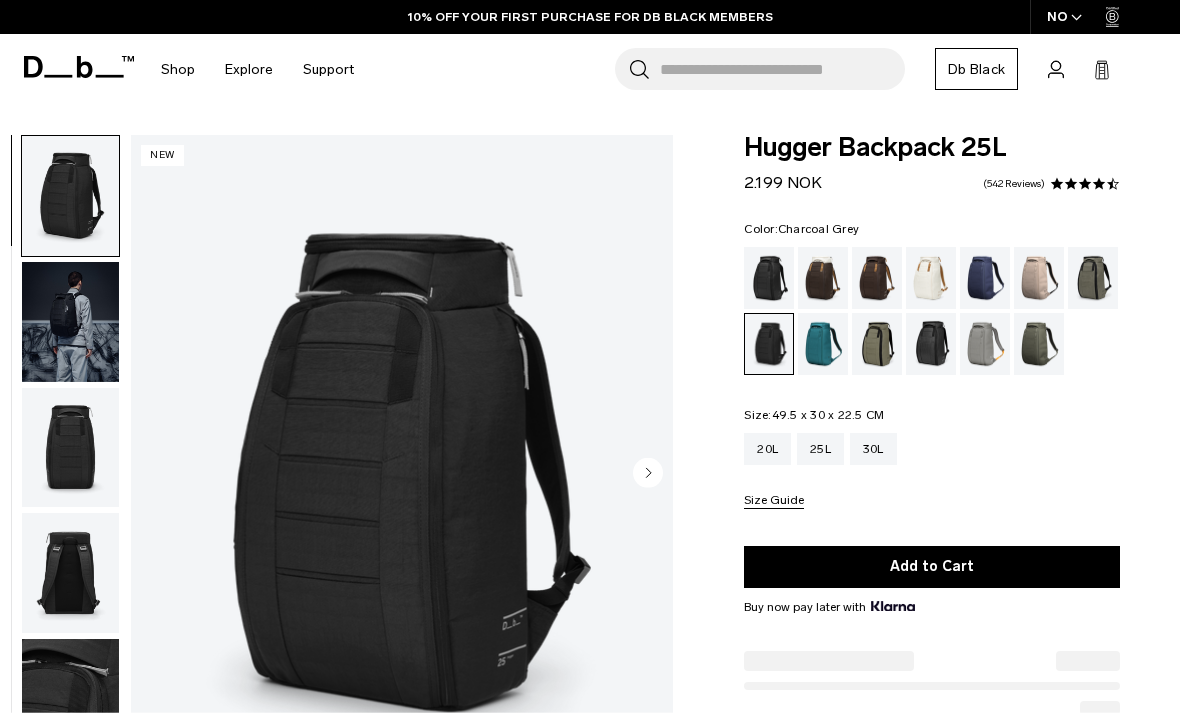 scroll, scrollTop: 0, scrollLeft: 0, axis: both 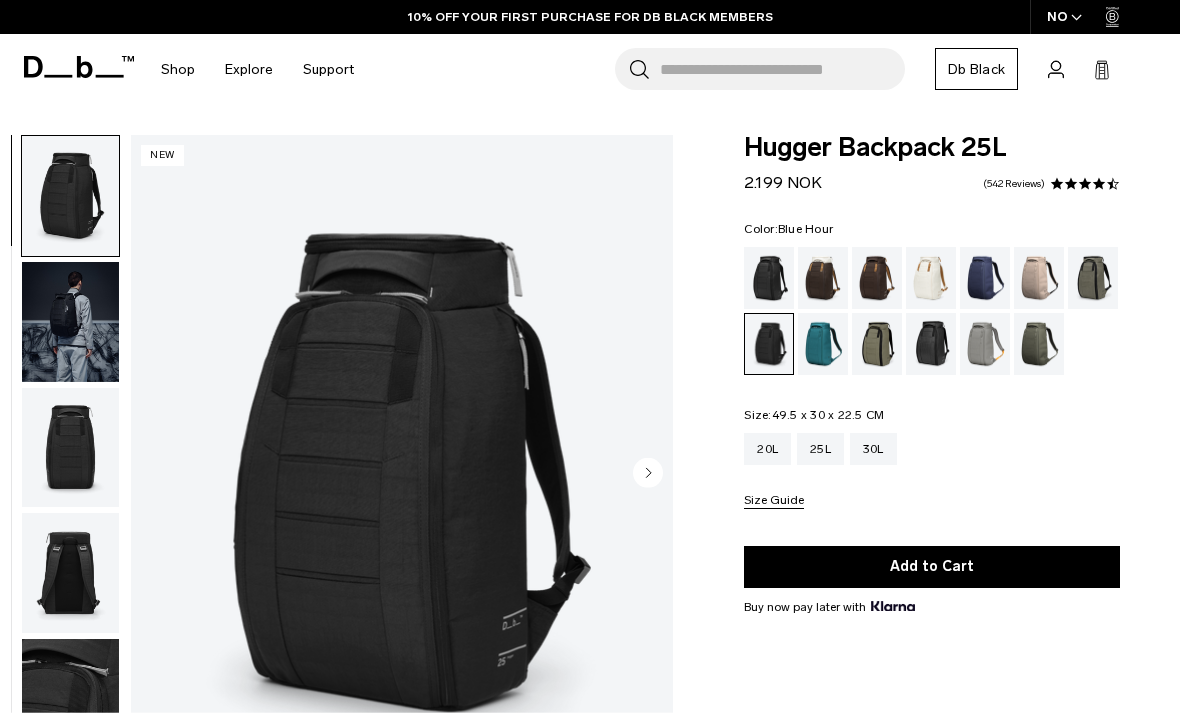 click at bounding box center [985, 278] 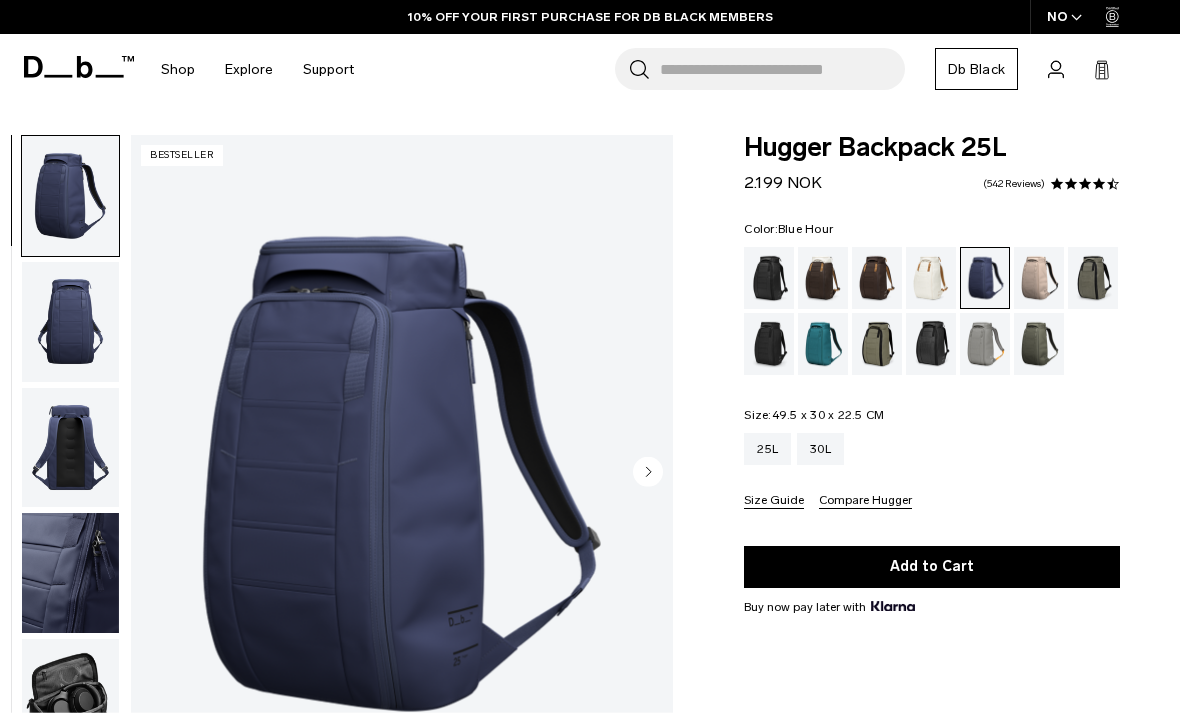 scroll, scrollTop: 0, scrollLeft: 0, axis: both 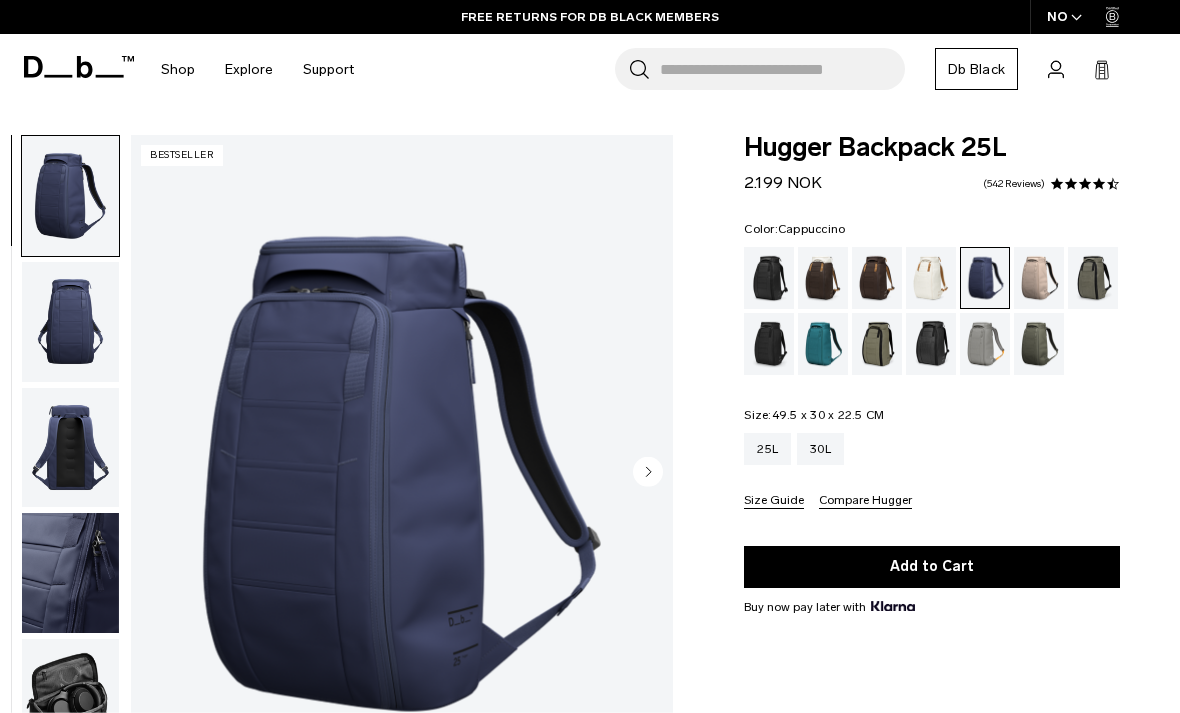 click at bounding box center (823, 278) 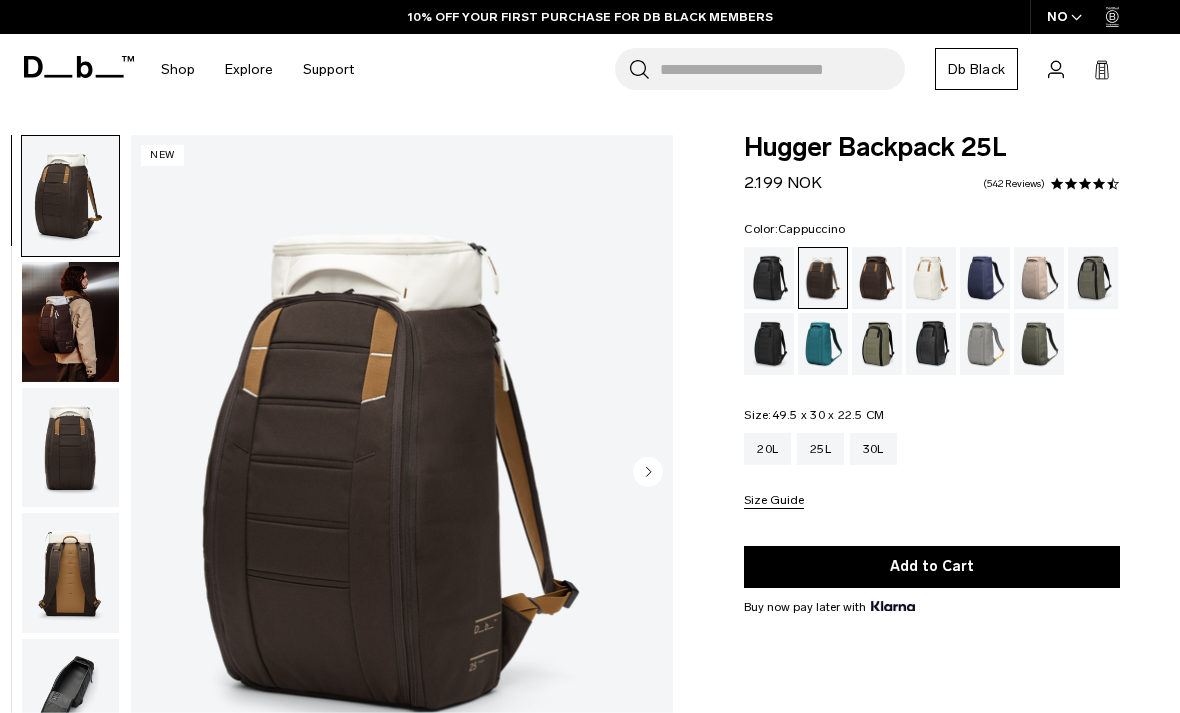 scroll, scrollTop: 0, scrollLeft: 0, axis: both 